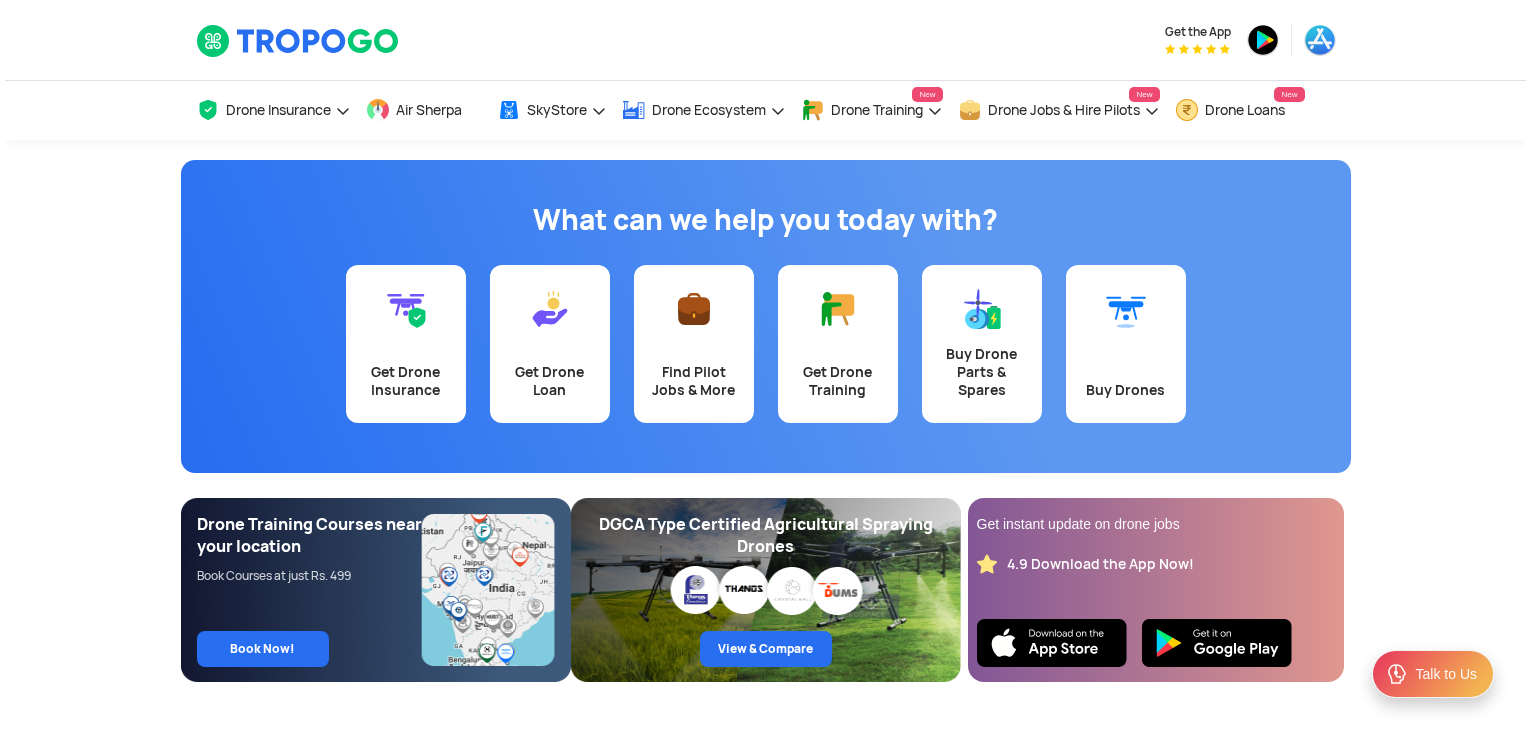 scroll, scrollTop: 0, scrollLeft: 0, axis: both 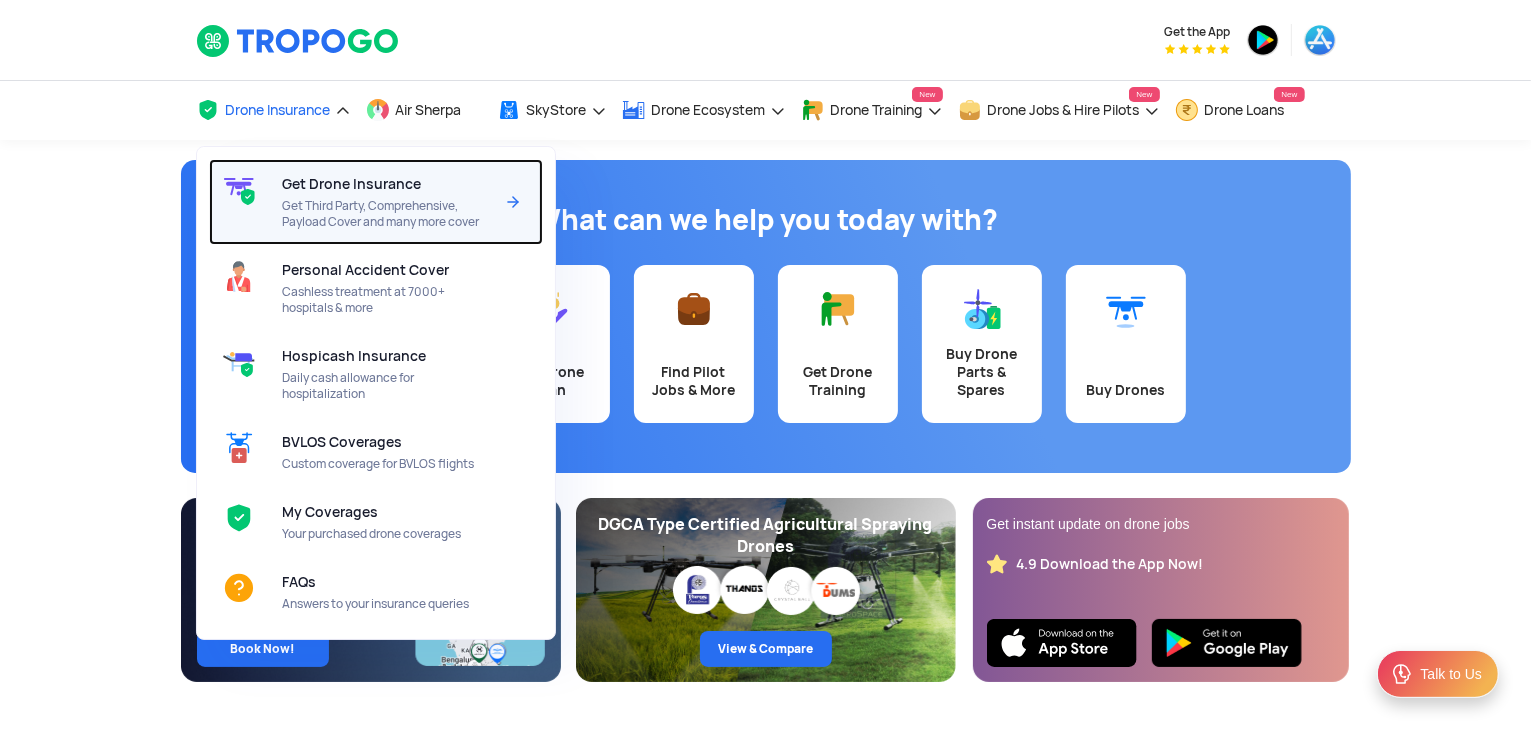 click on "Get Drone Insurance Get Third Party, Comprehensive, Payload Cover and many more cover" at bounding box center [391, 202] 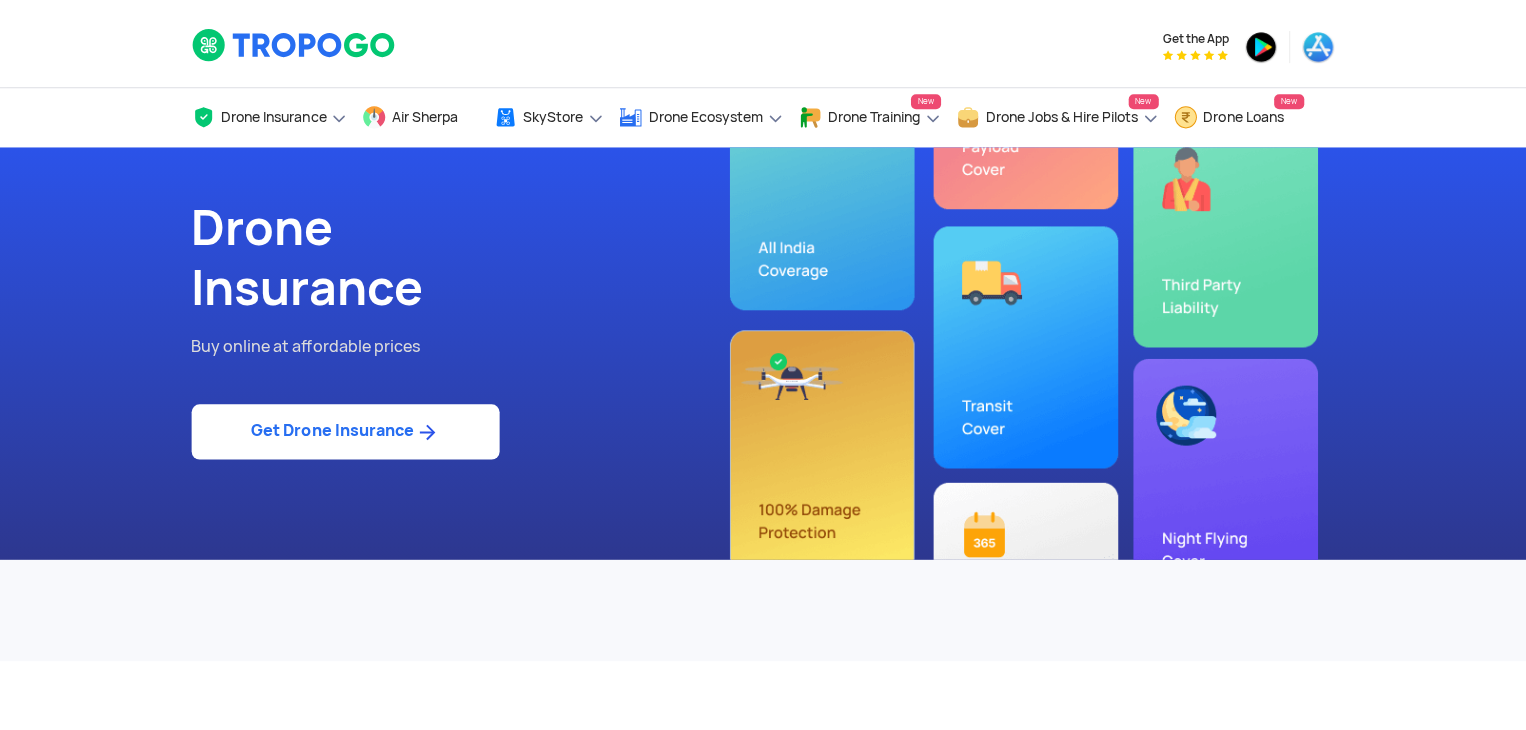 scroll, scrollTop: 0, scrollLeft: 0, axis: both 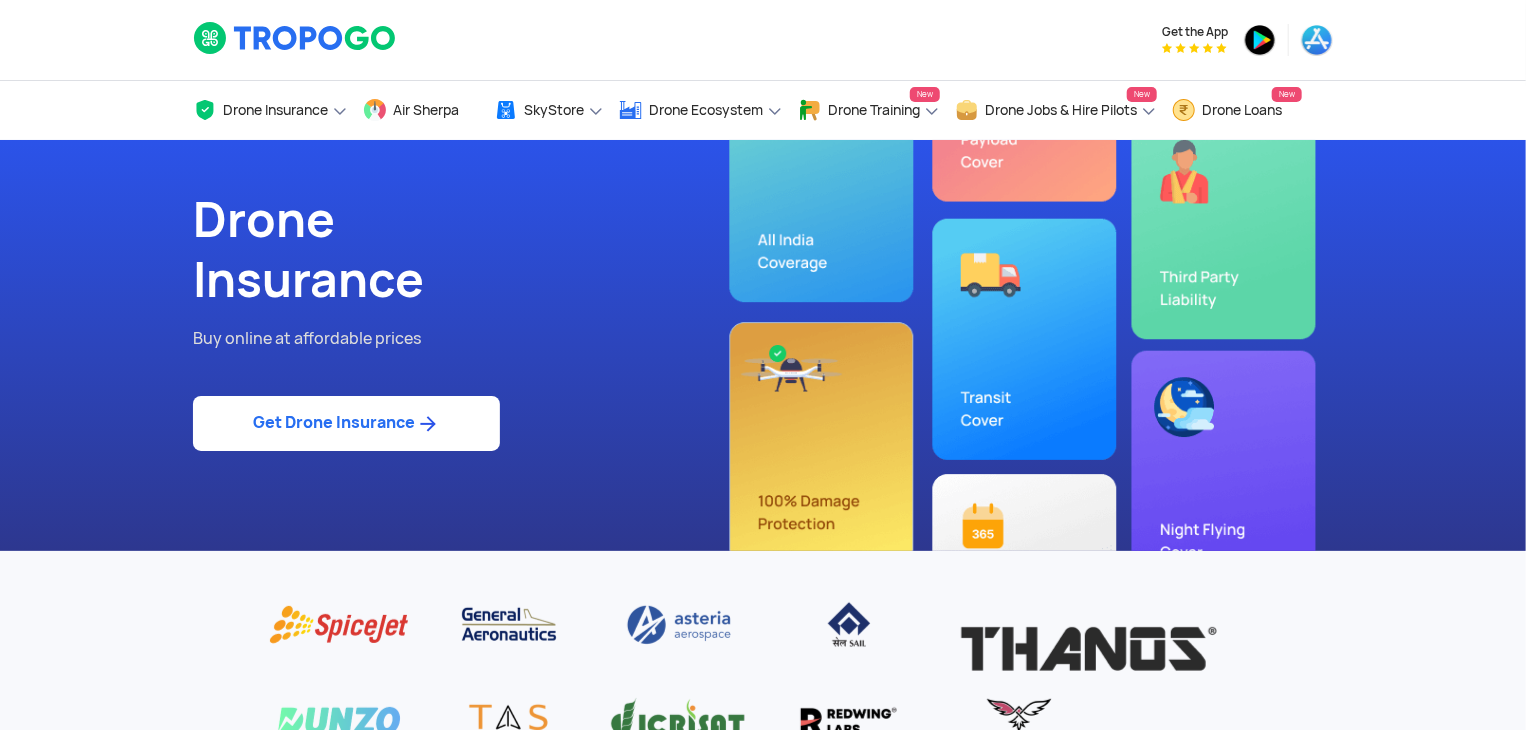 click on "Get Drone Insurance" 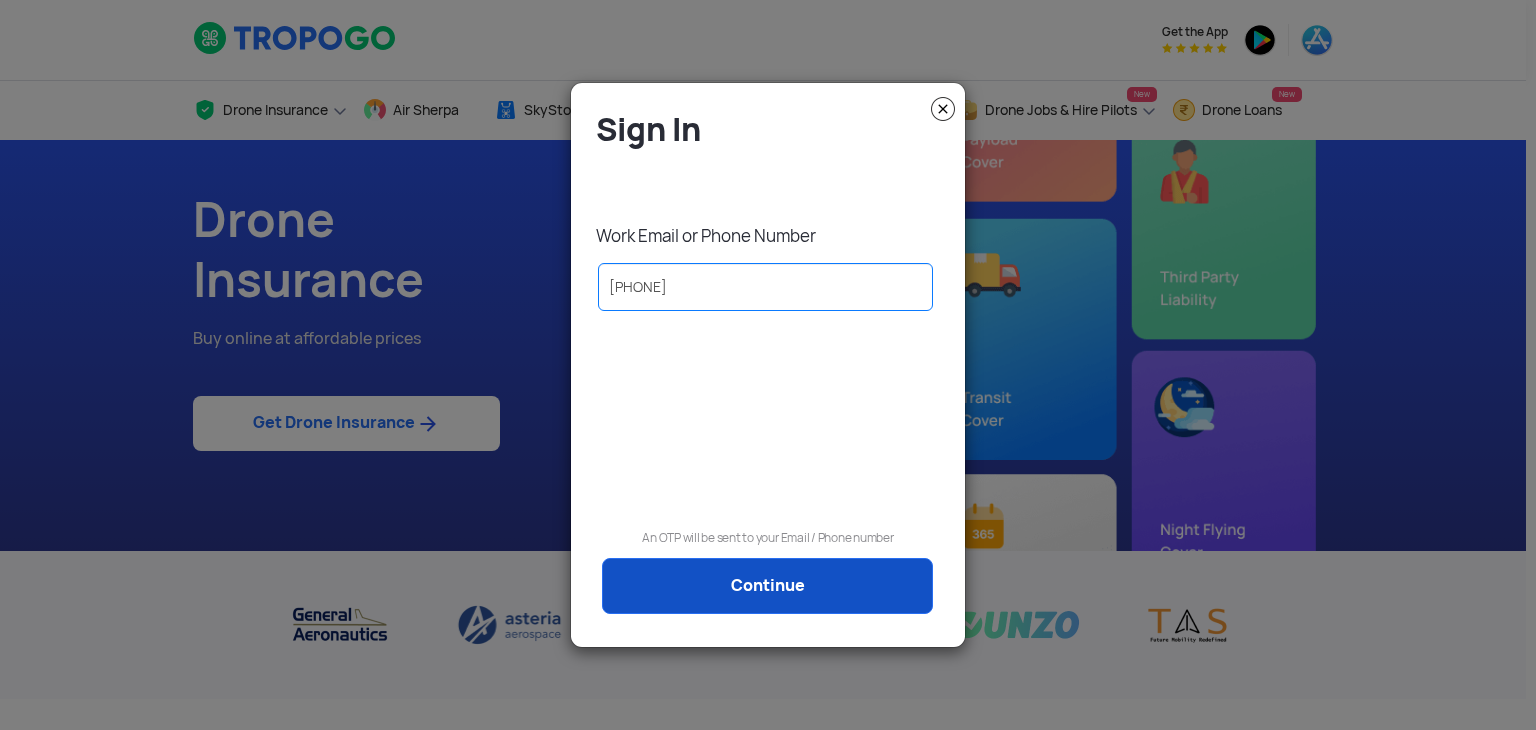 type on "[PHONE]" 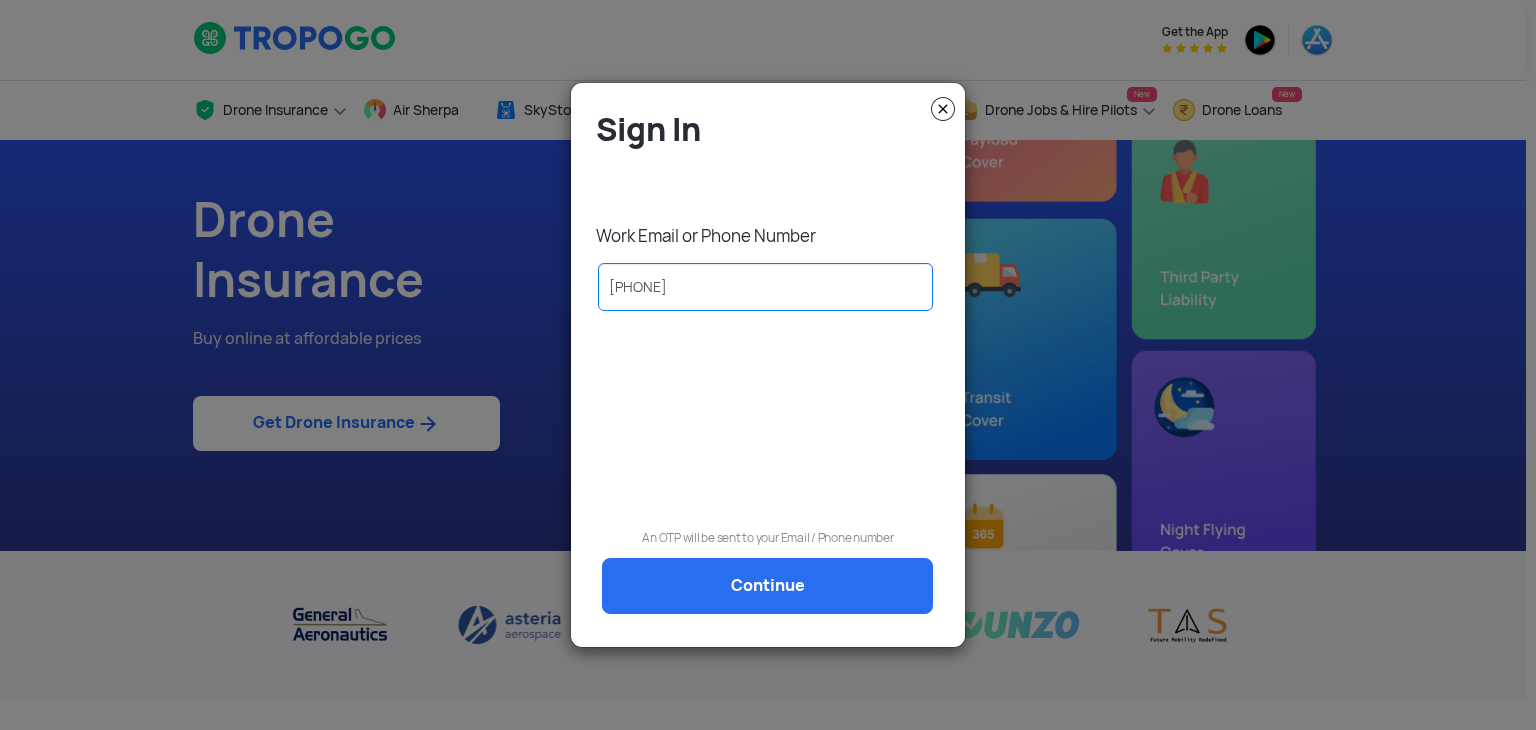 scroll, scrollTop: 0, scrollLeft: 0, axis: both 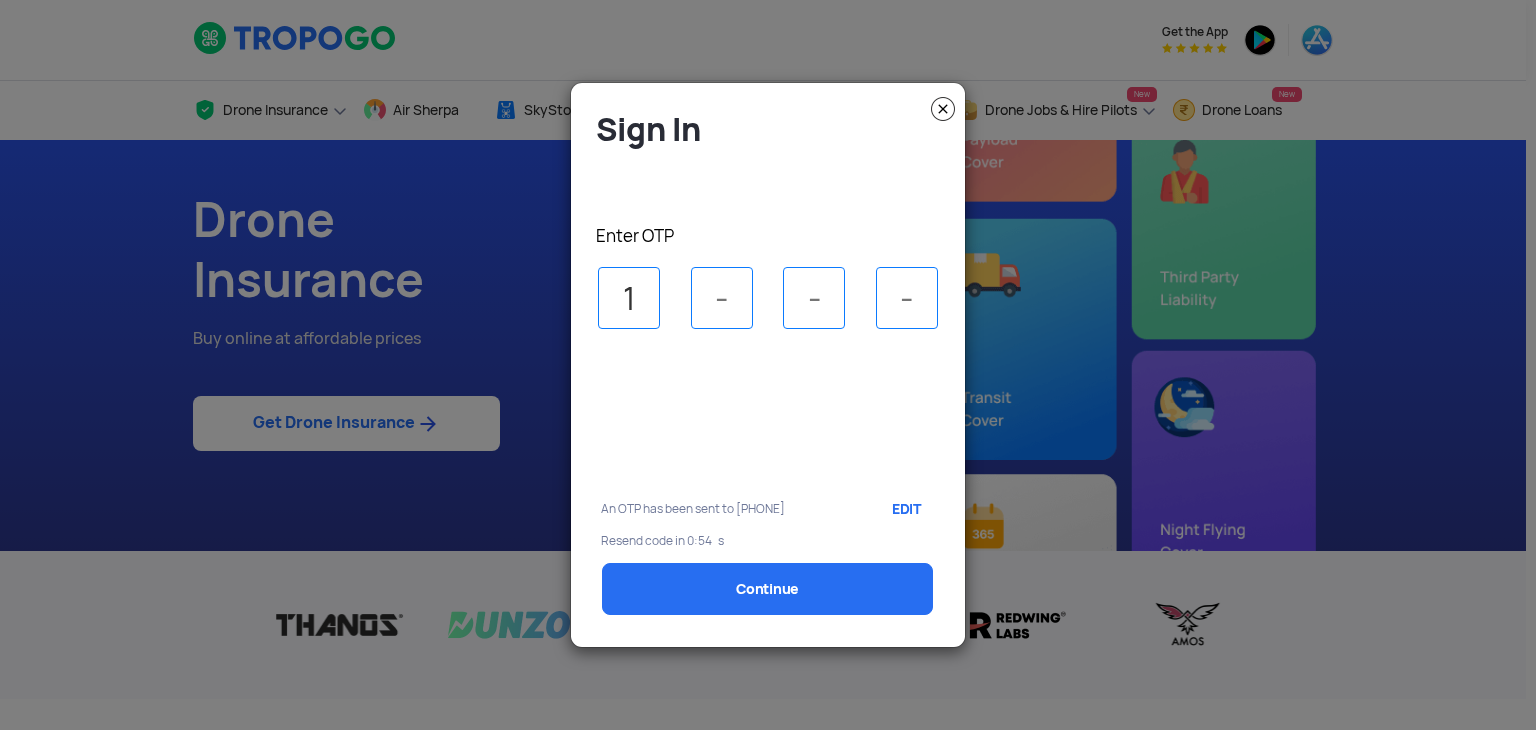 type on "1" 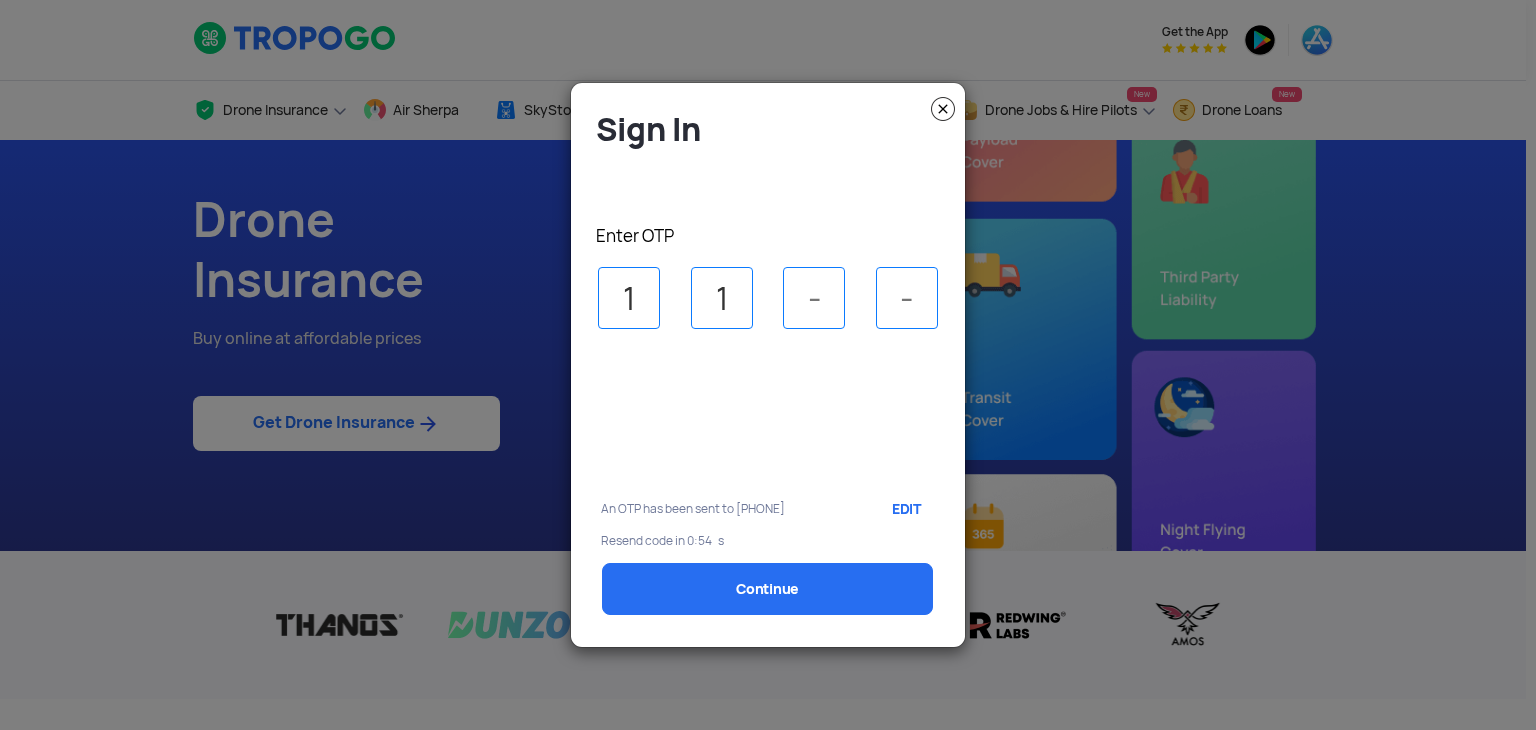 type on "1" 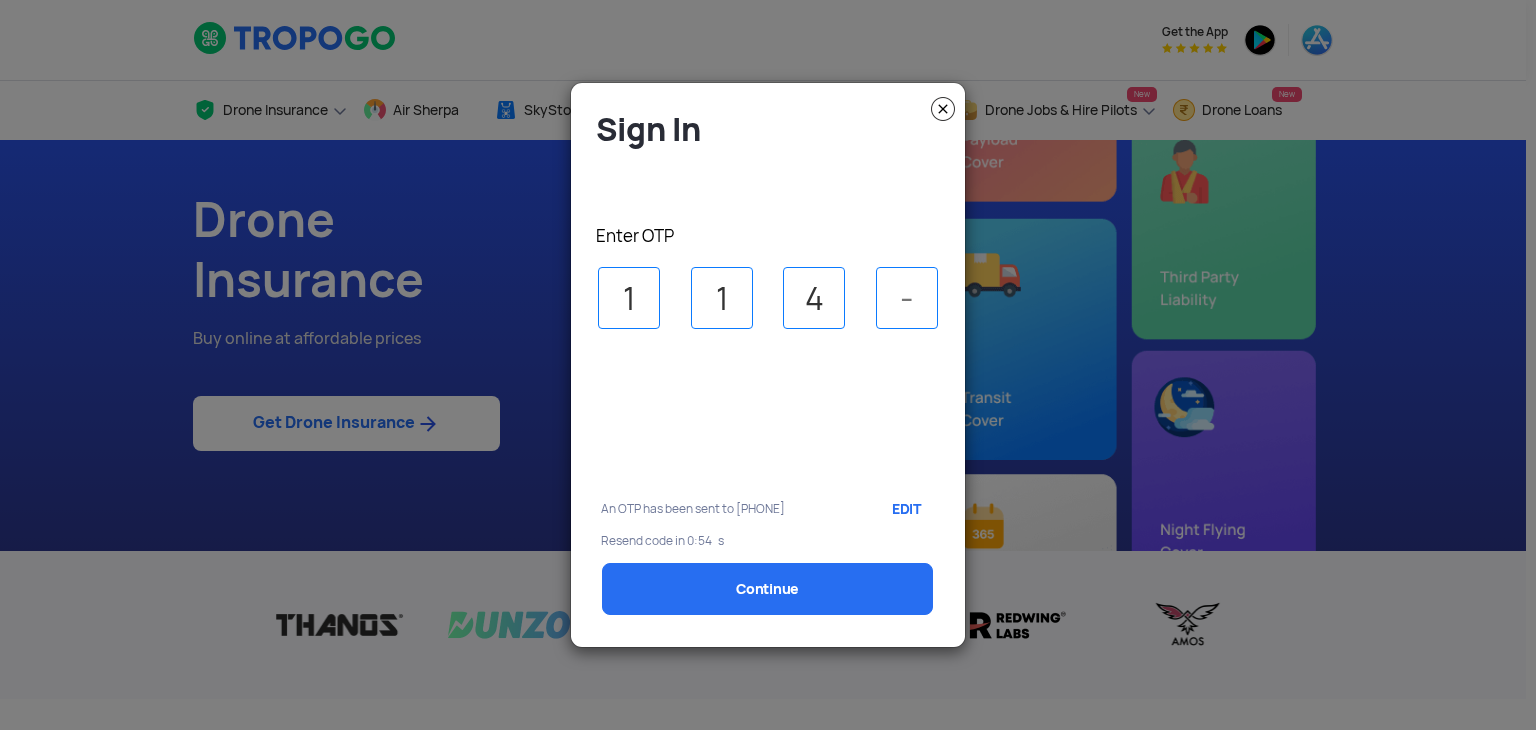 type on "4" 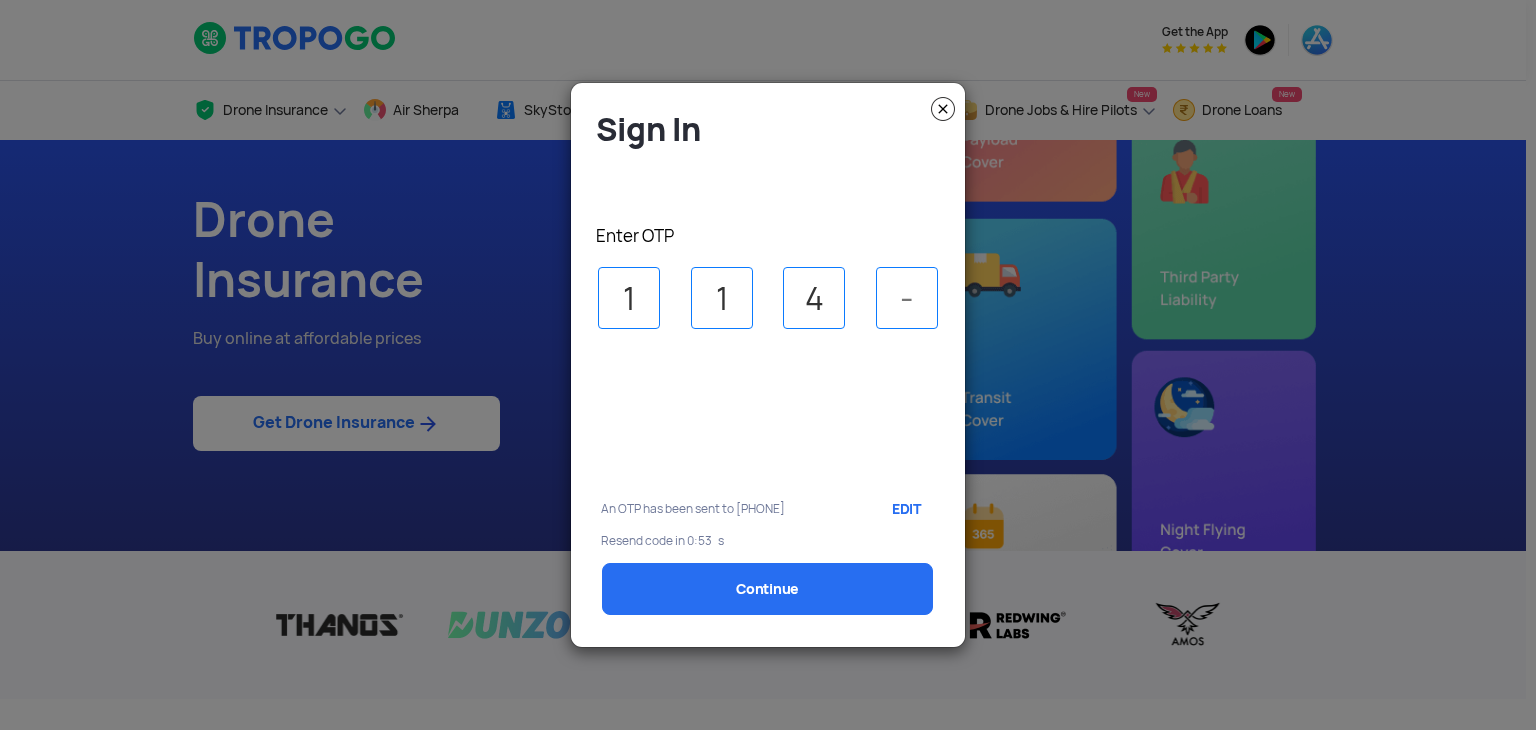type on "6" 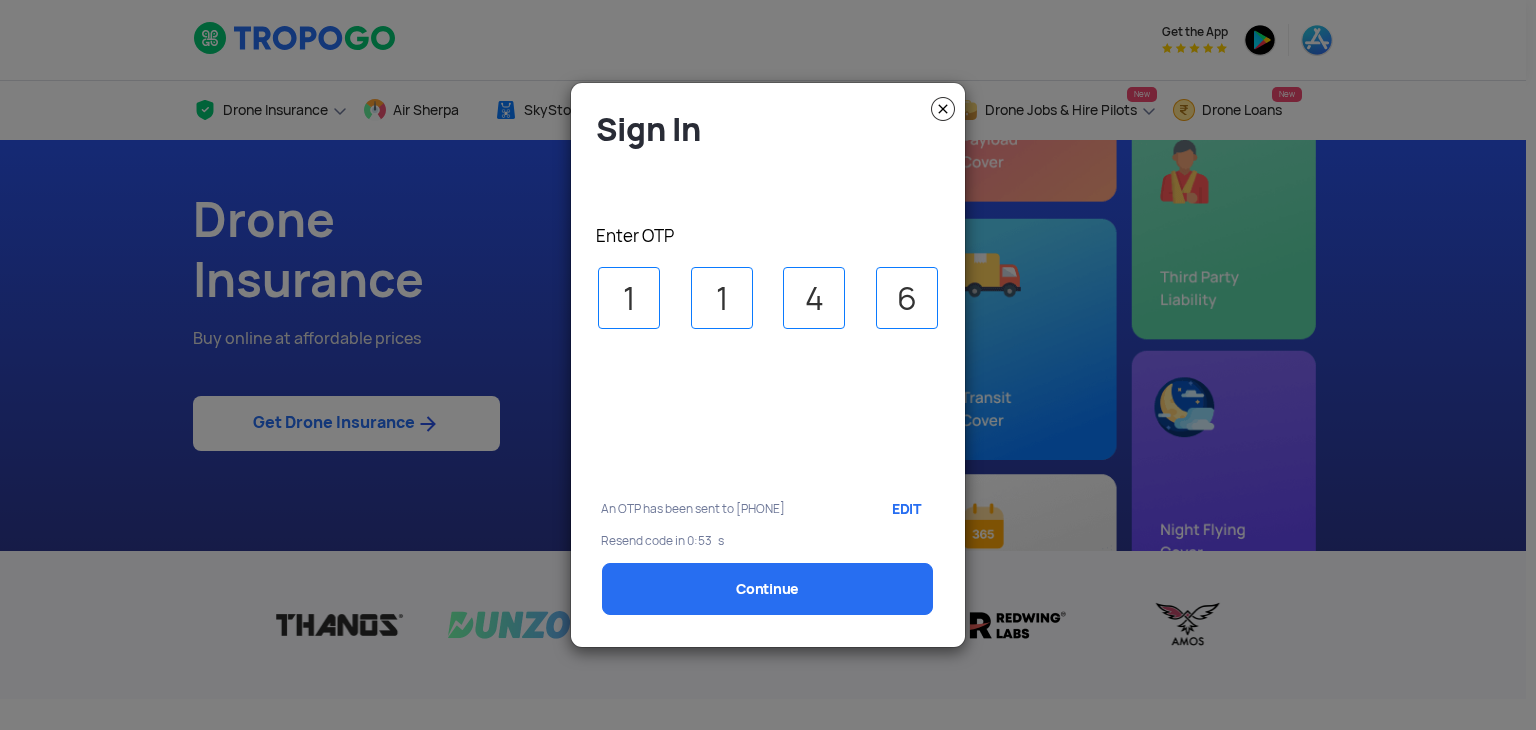 select on "1000000" 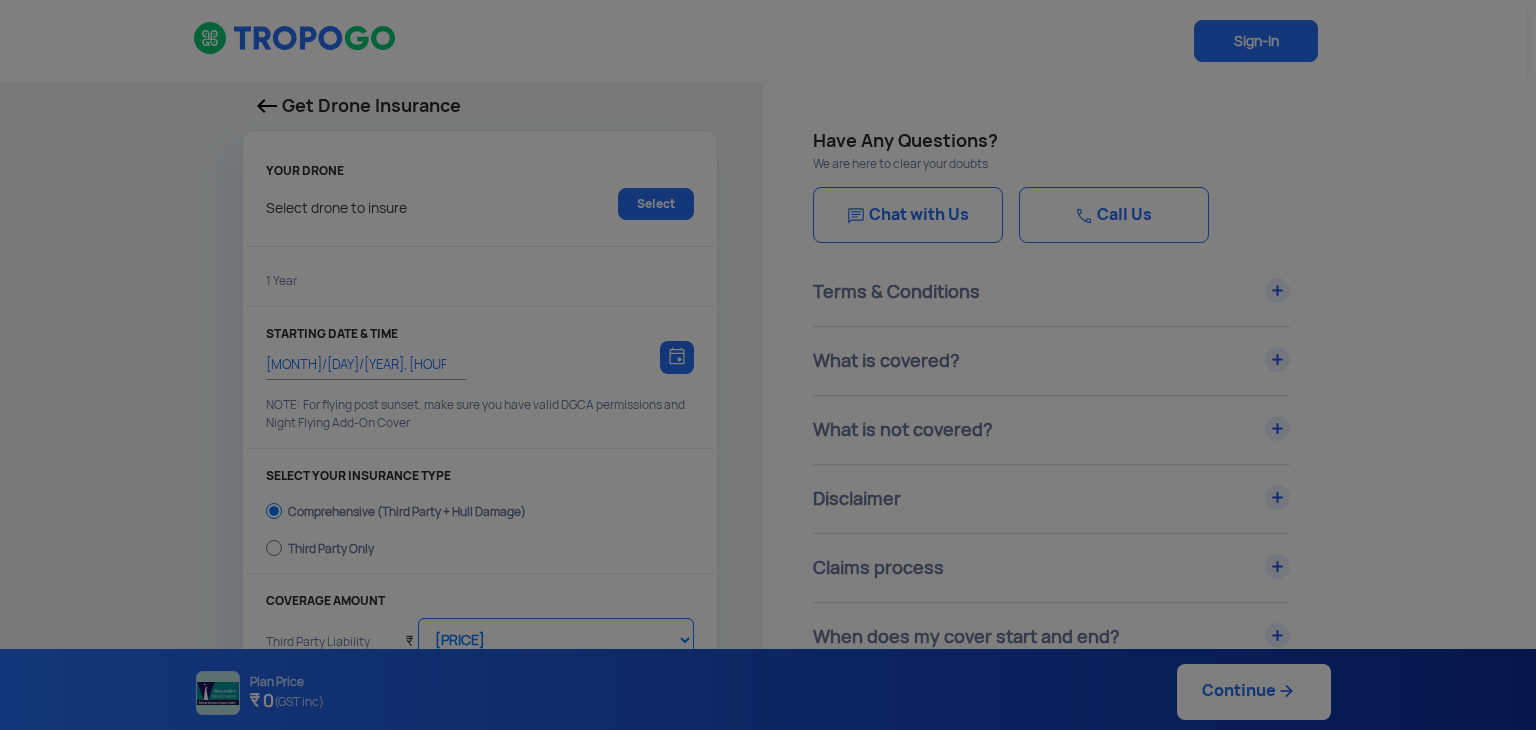 type on "[MONTH]/[DAY]/[YEAR], [HOUR]:[MINUTE]:[SECOND] [AM/PM]" 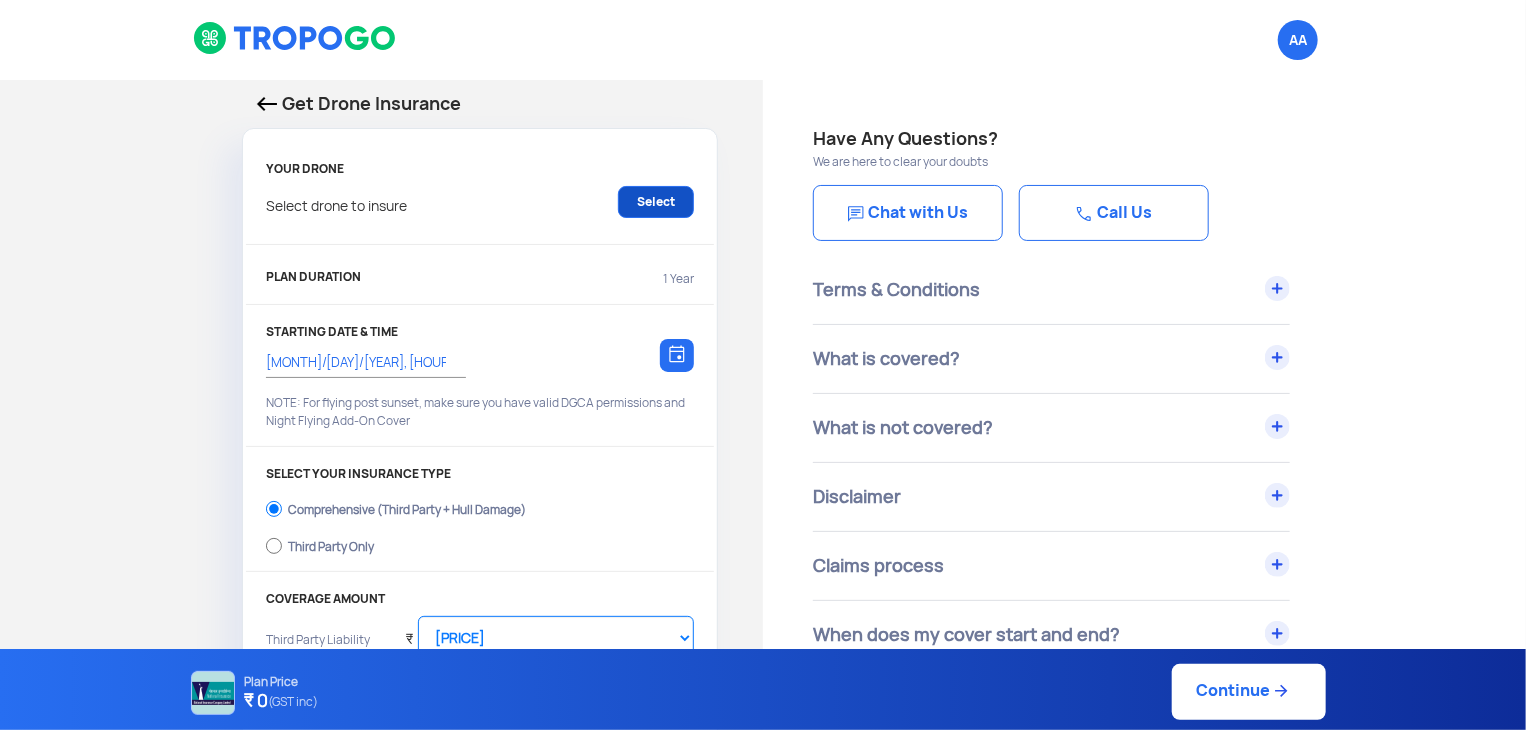 click on "Select" 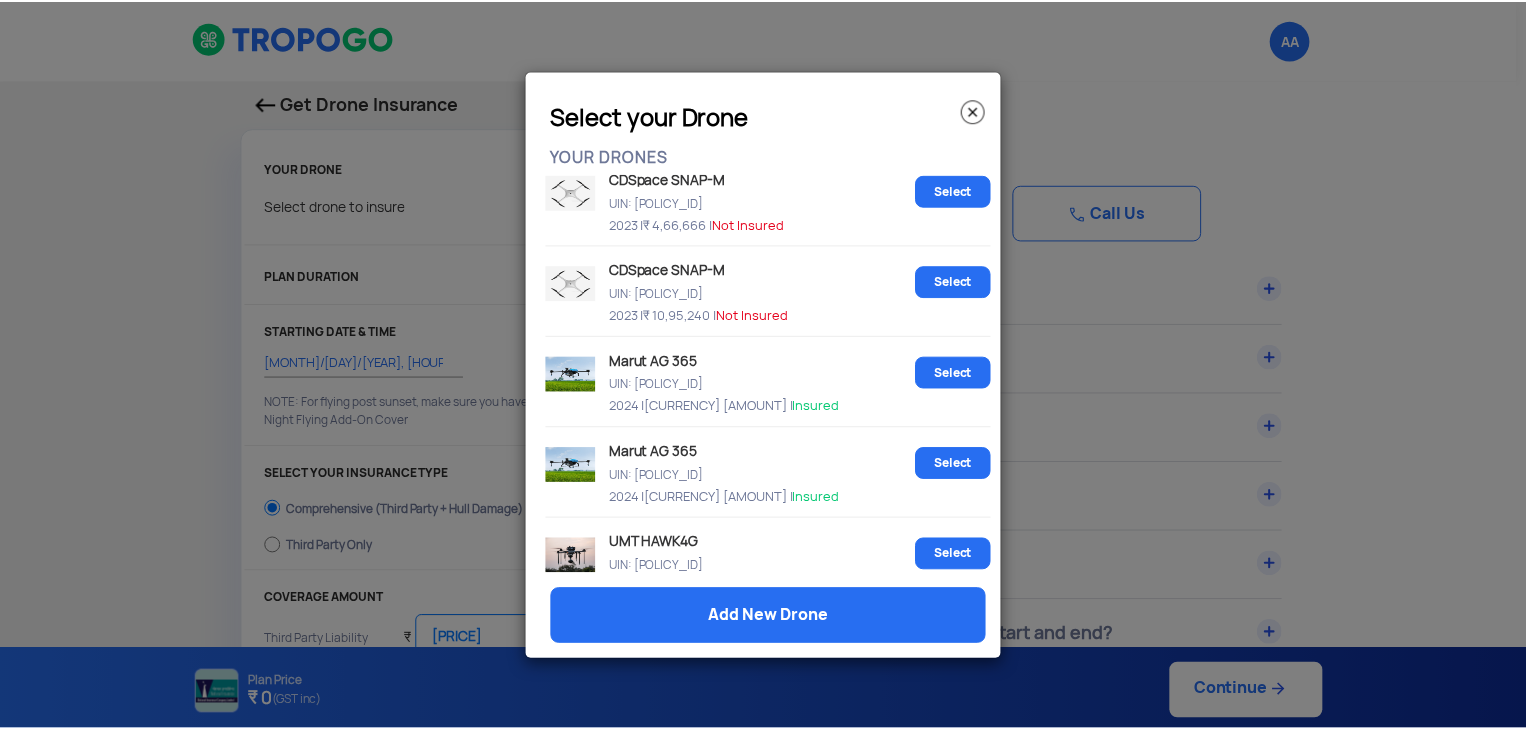 scroll, scrollTop: 0, scrollLeft: 0, axis: both 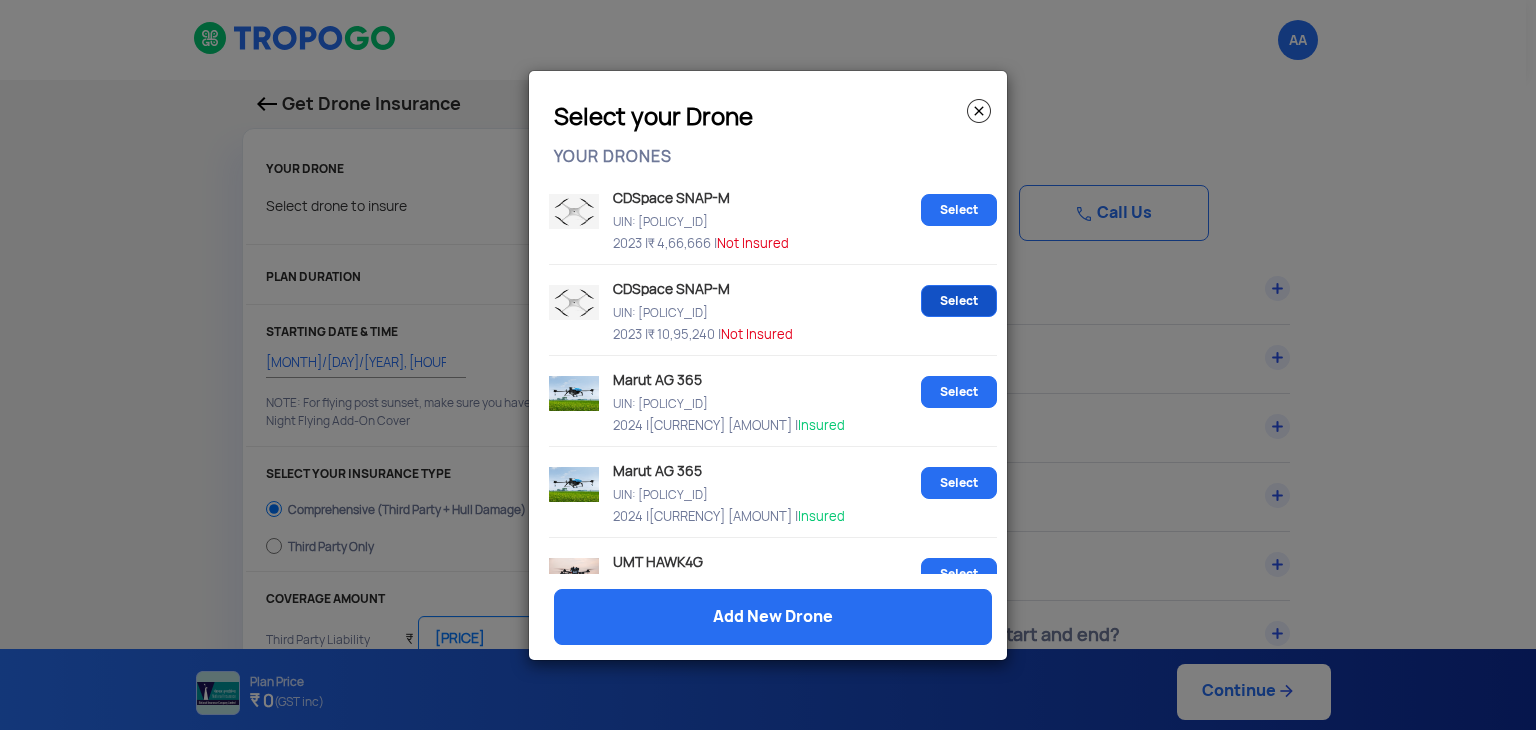 click on "Select" 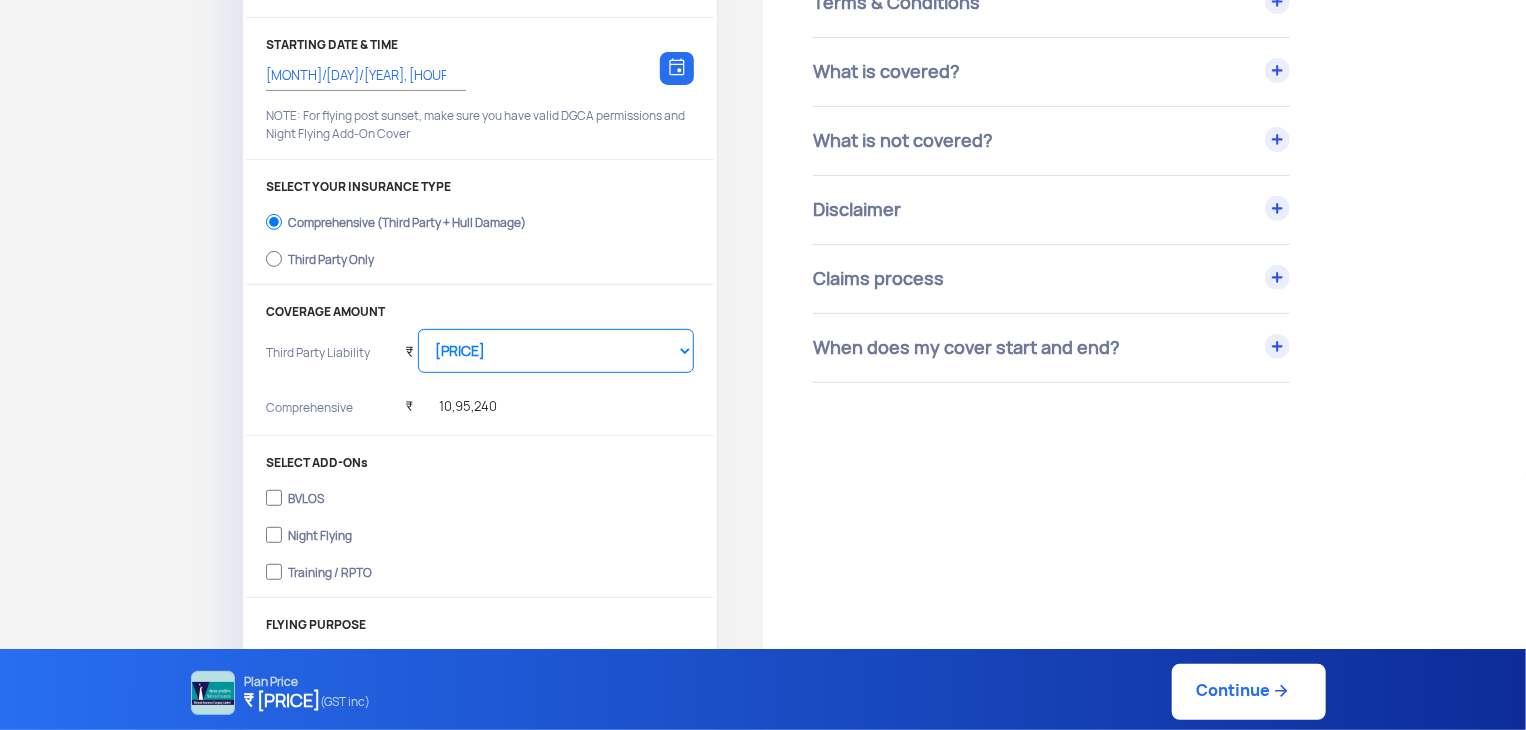 scroll, scrollTop: 400, scrollLeft: 0, axis: vertical 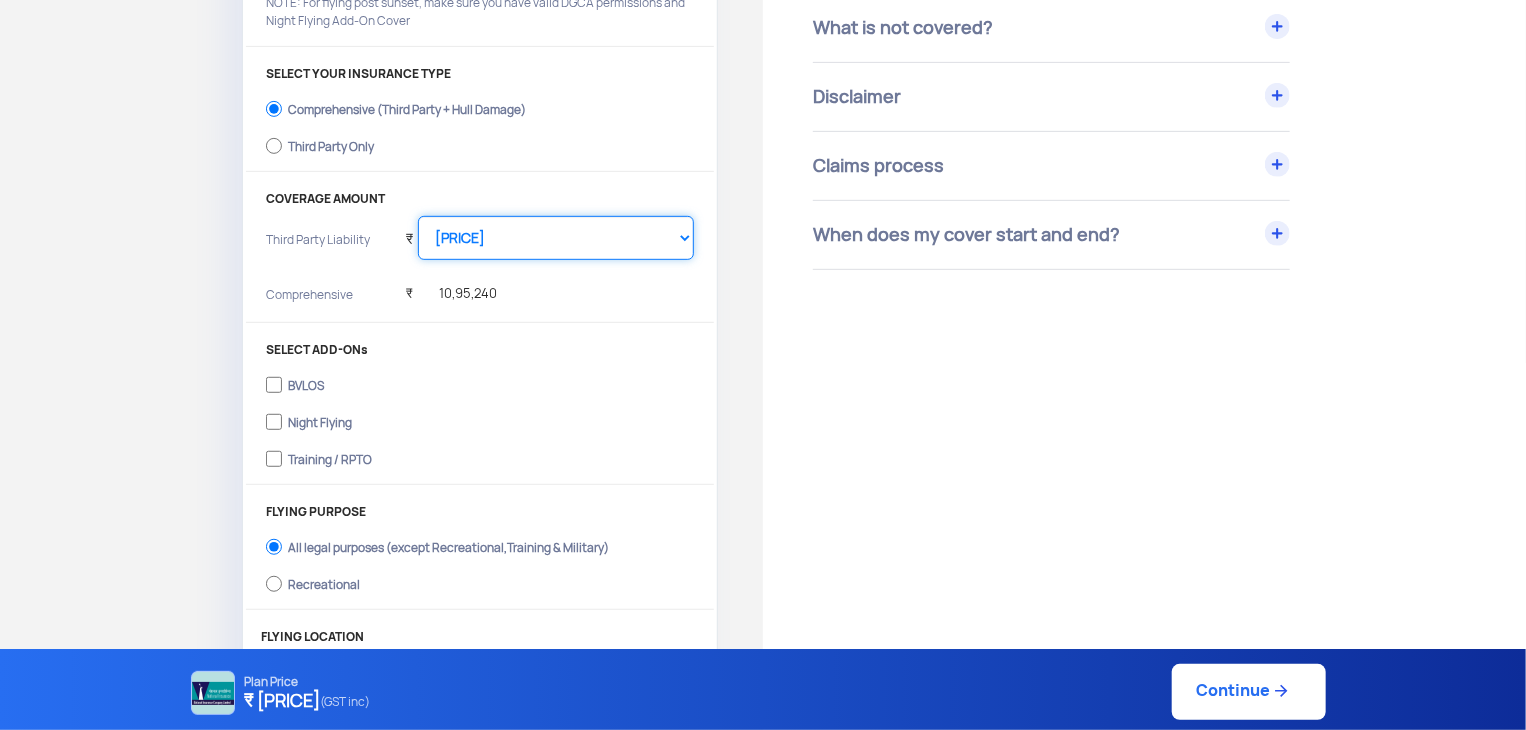 click on "Select Amount   10,00,000   15,00,000   20,00,000   25,00,000   30,00,000" at bounding box center [556, 238] 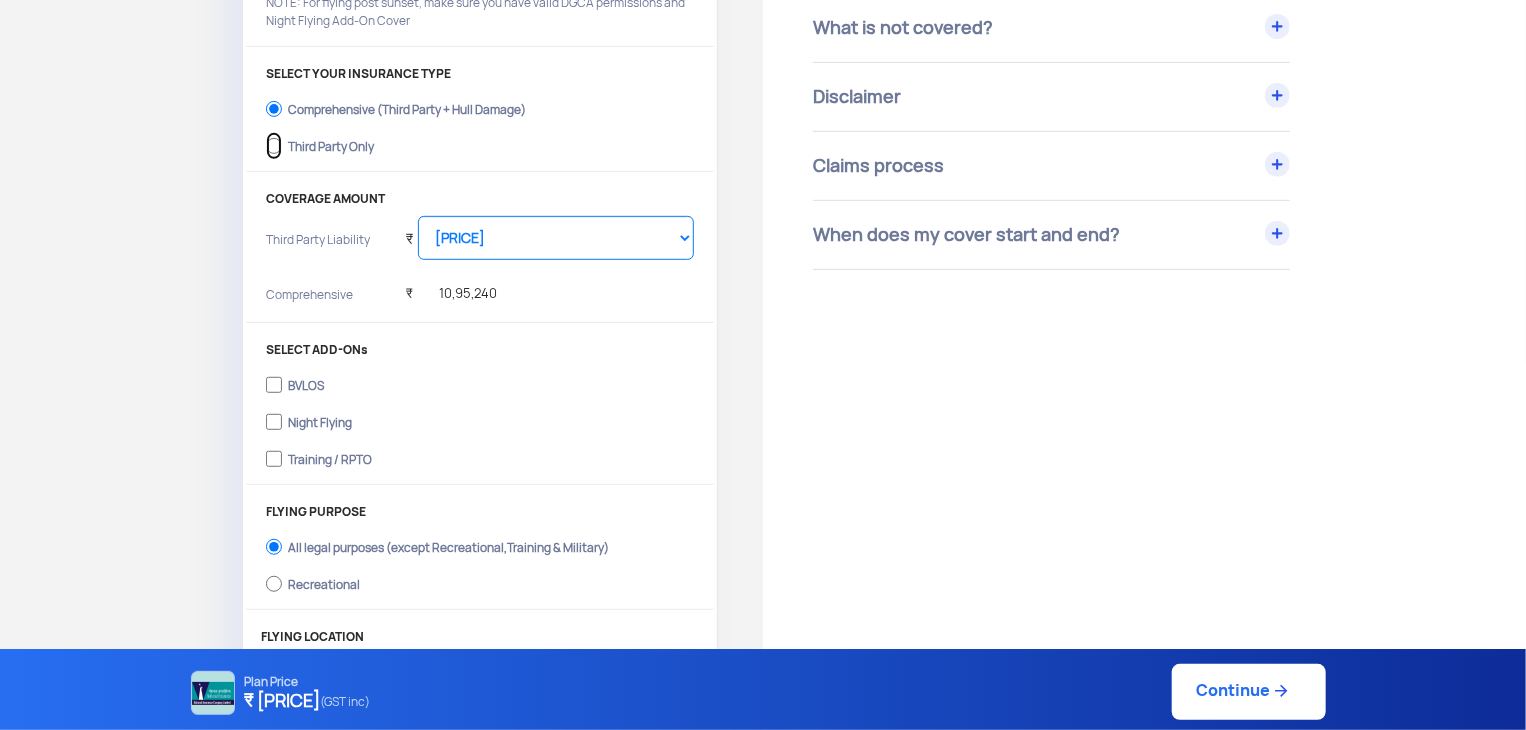click on "Third Party Only" at bounding box center (274, 146) 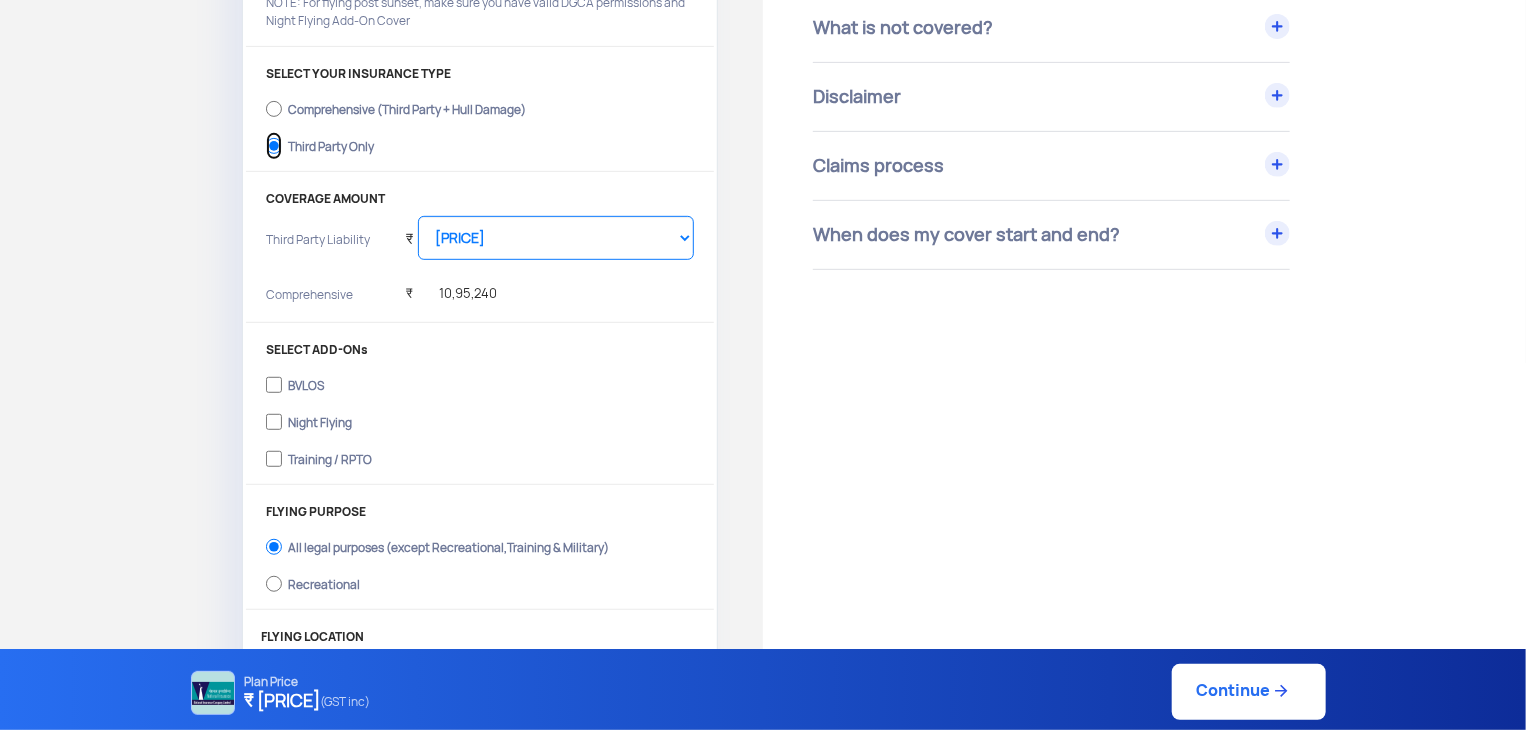 select on "2000000" 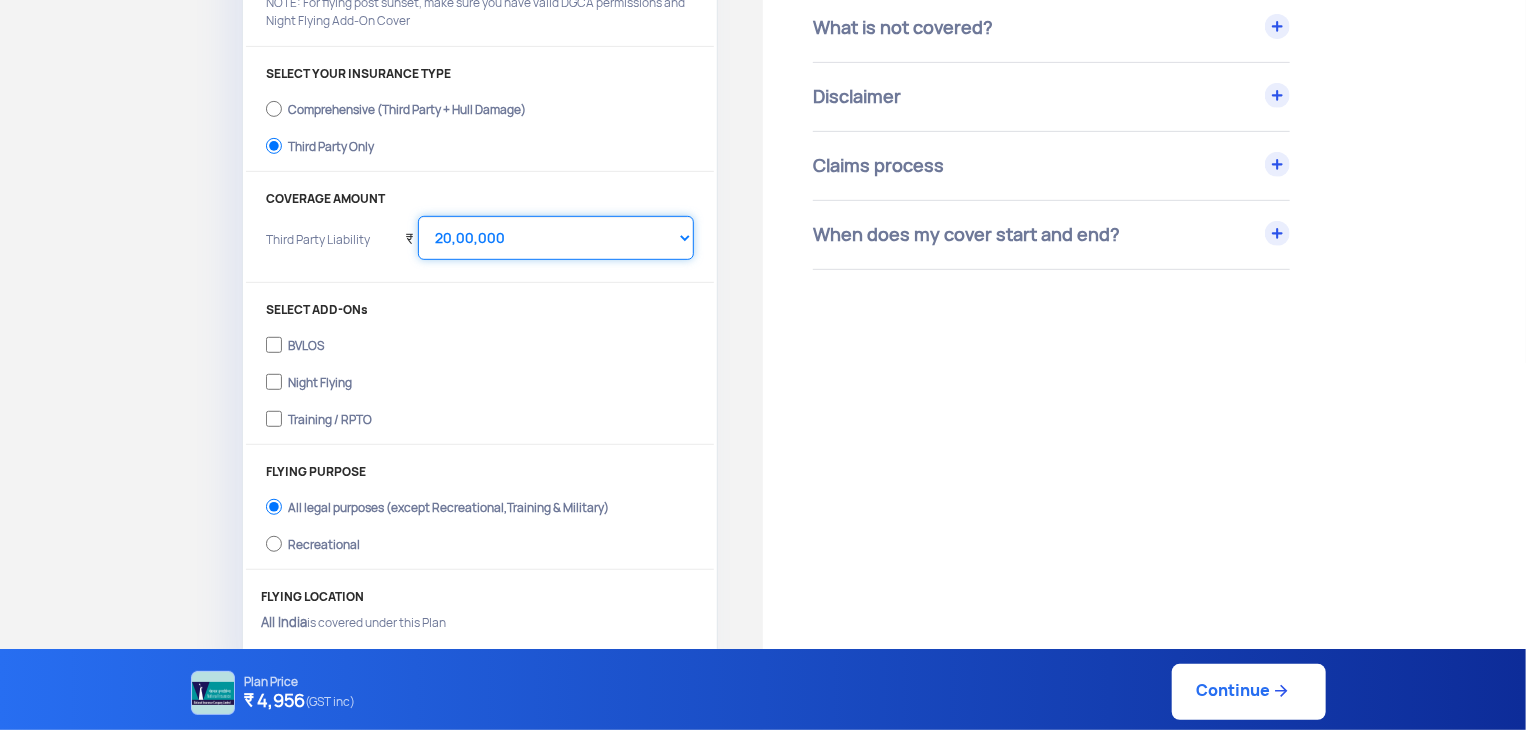 click on "Select Amount   20,00,000   25,00,000   30,00,000" at bounding box center (556, 238) 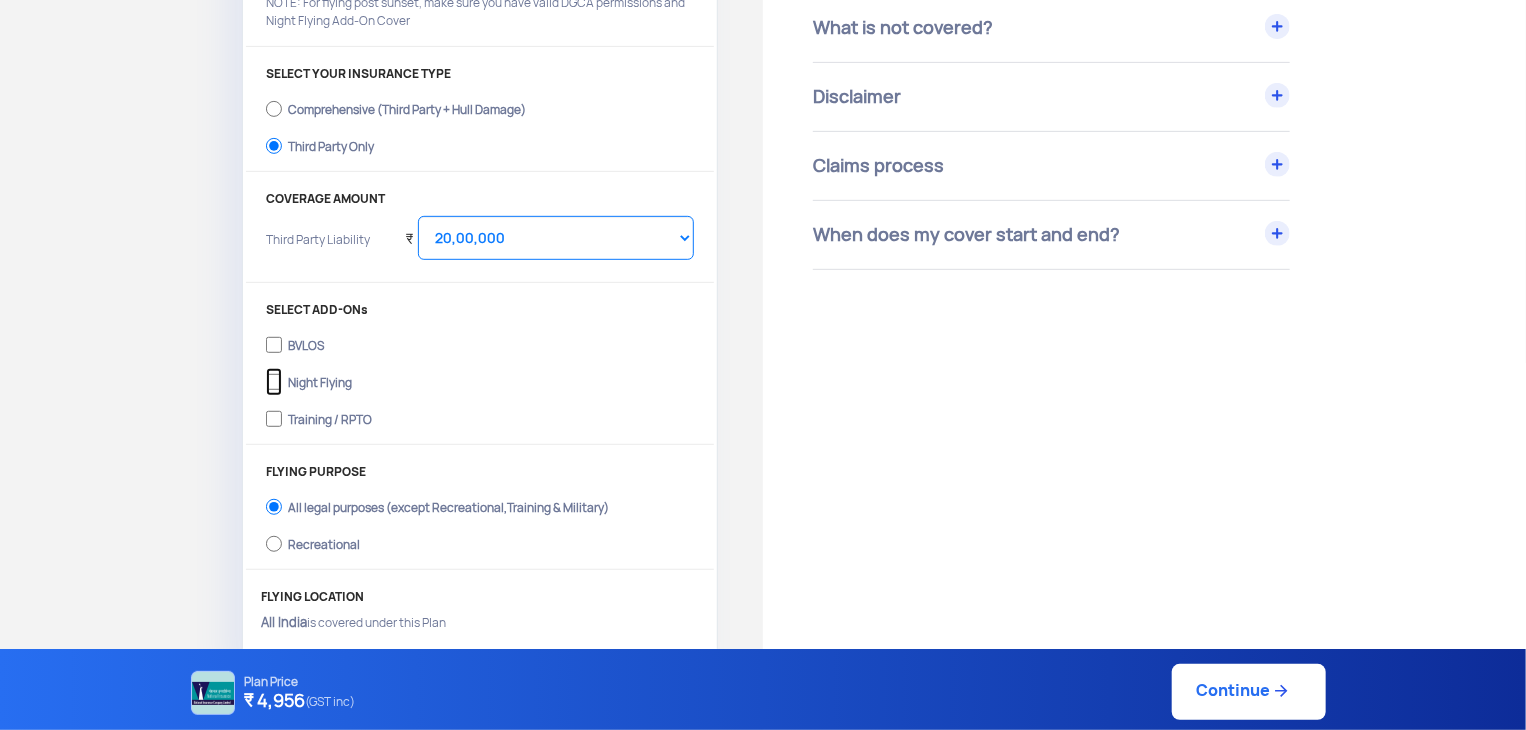click on "Night Flying" at bounding box center [274, 382] 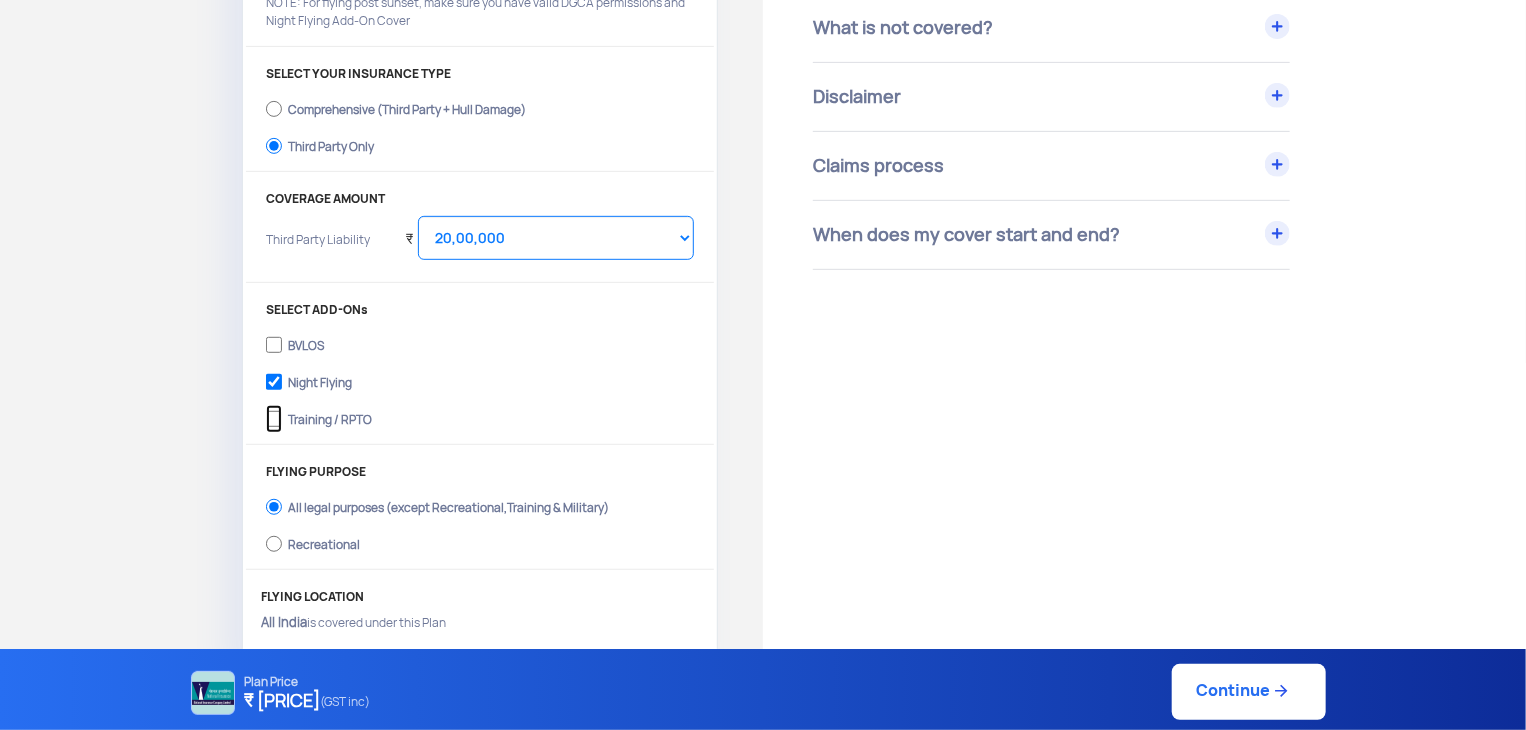 click on "Training / RPTO" at bounding box center [274, 419] 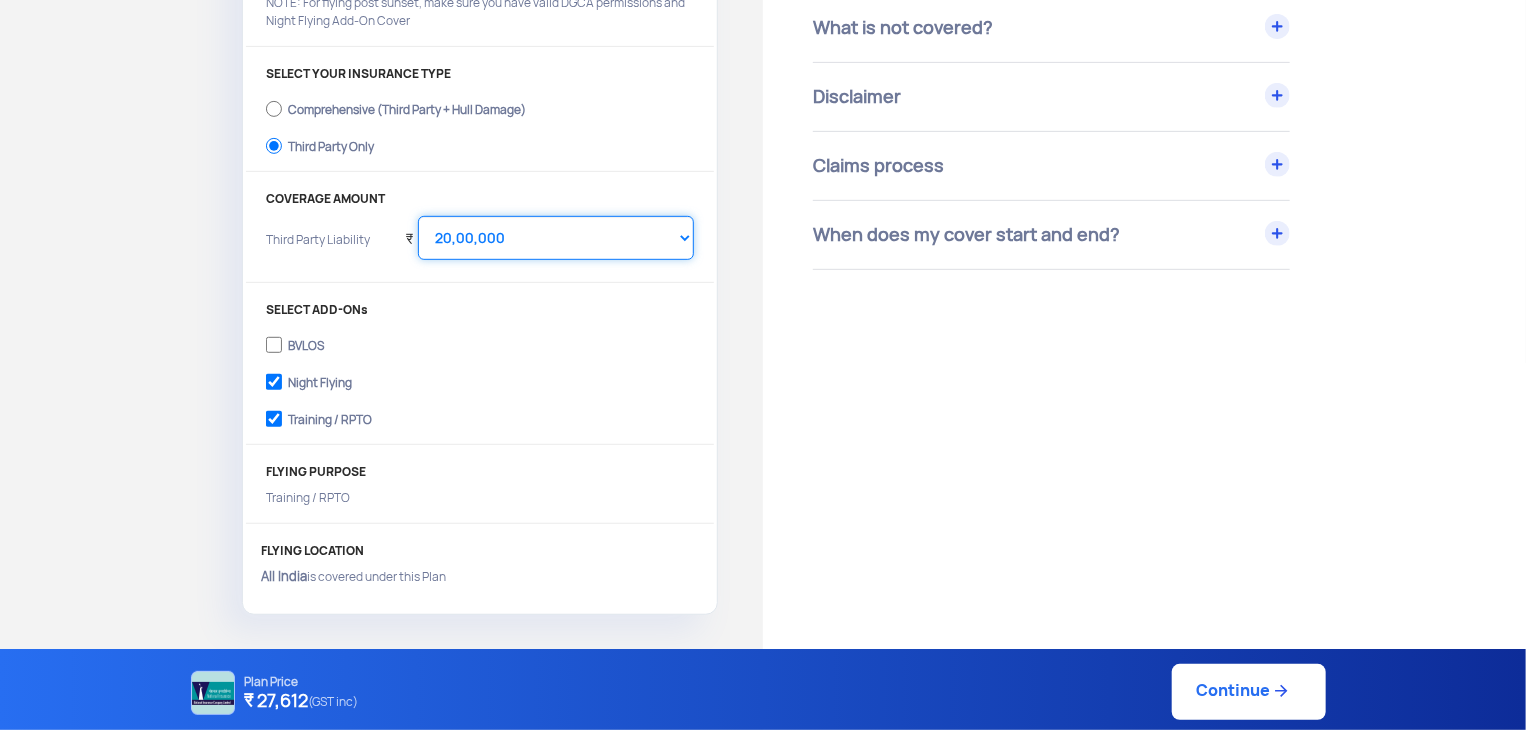 click on "Select Amount   10,00,000   15,00,000   20,00,000   25,00,000   30,00,000" at bounding box center [556, 238] 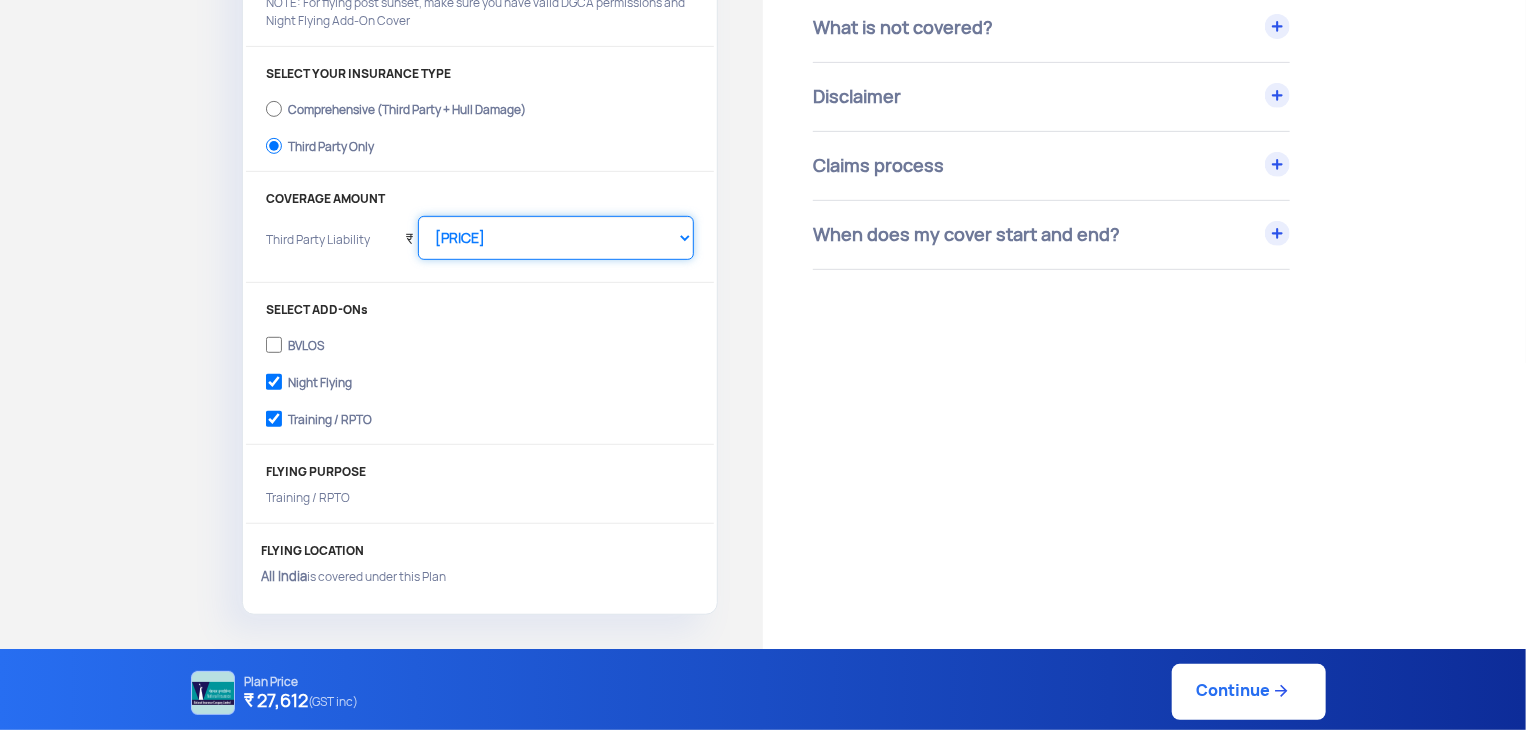 click on "Select Amount   10,00,000   15,00,000   20,00,000   25,00,000   30,00,000" at bounding box center [556, 238] 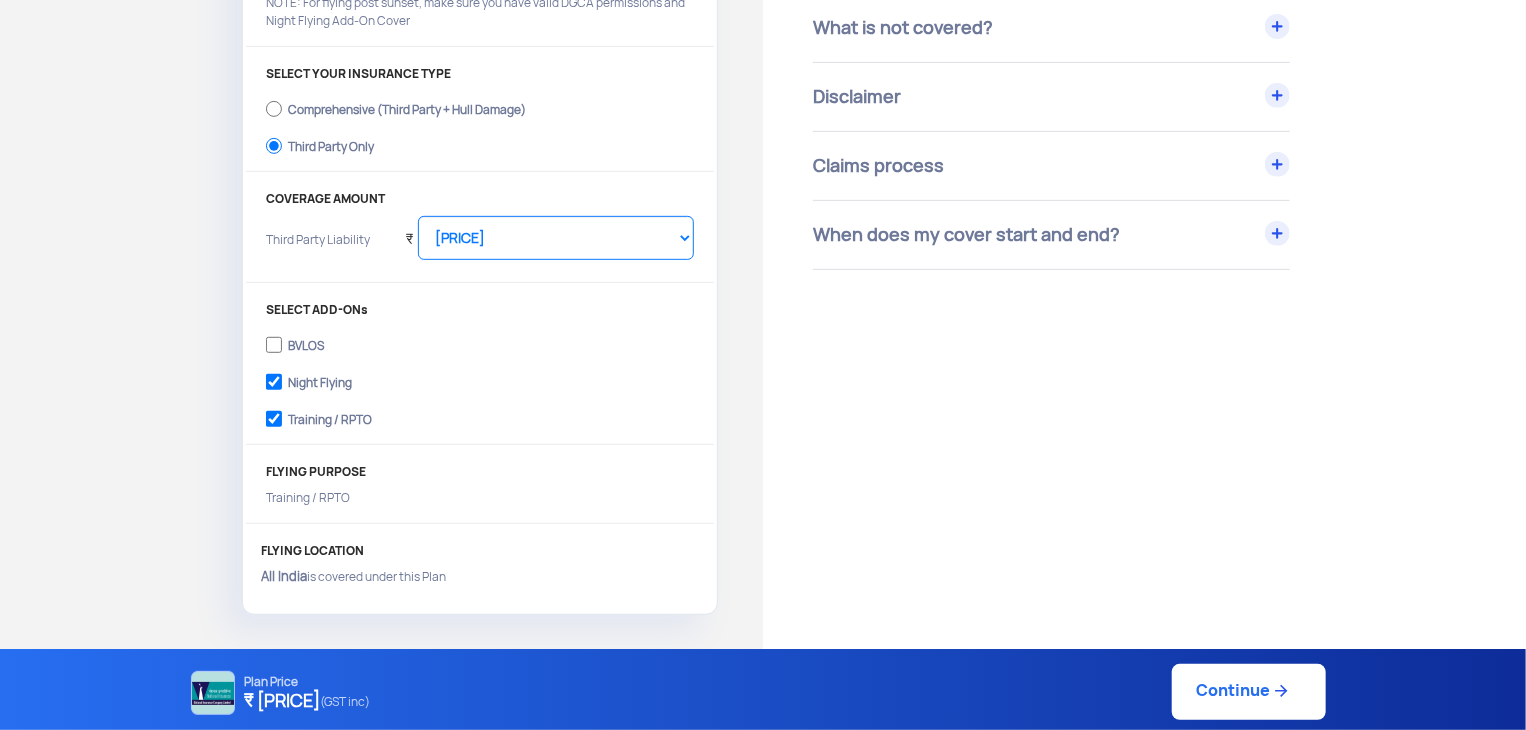 click on "YOUR DRONE CDSpace SNAP-M [YEAR], [PRODUCT_CODE], ₹ [PRICE] Change PLAN DURATION 1 Year STARTING DATE & TIME [MONTH]/[DAY]/[YEAR], [HOUR]:[MINUTE]:[SECOND] [AM/PM] Choose a date NOTE: For flying post sunset, make sure you have valid DGCA permissions and Night Flying Add-On Cover SELECT YOUR INSURANCE TYPE Comprehensive (Third Party + Hull Damage) Third Party Only COVERAGE AMOUNT Third Party Liability ₹ Select Amount 10,00,000 15,00,000 20,00,000 25,00,000 30,00,000 SELECT ADD-ONs BVLOS Night Flying Training / RPTO FLYING PURPOSE Training / RPTO FLYING LOCATION All India is covered under this Plan" 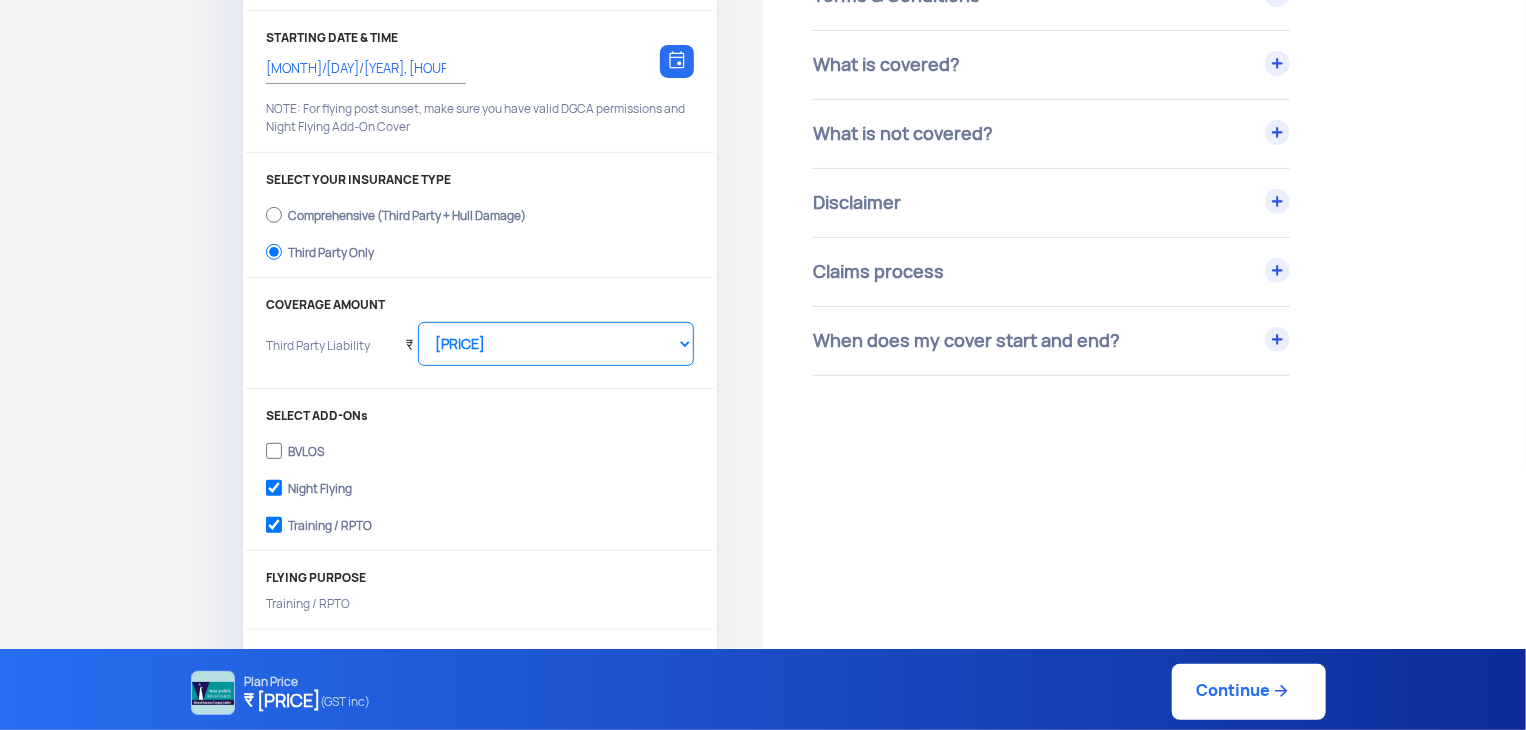 scroll, scrollTop: 100, scrollLeft: 0, axis: vertical 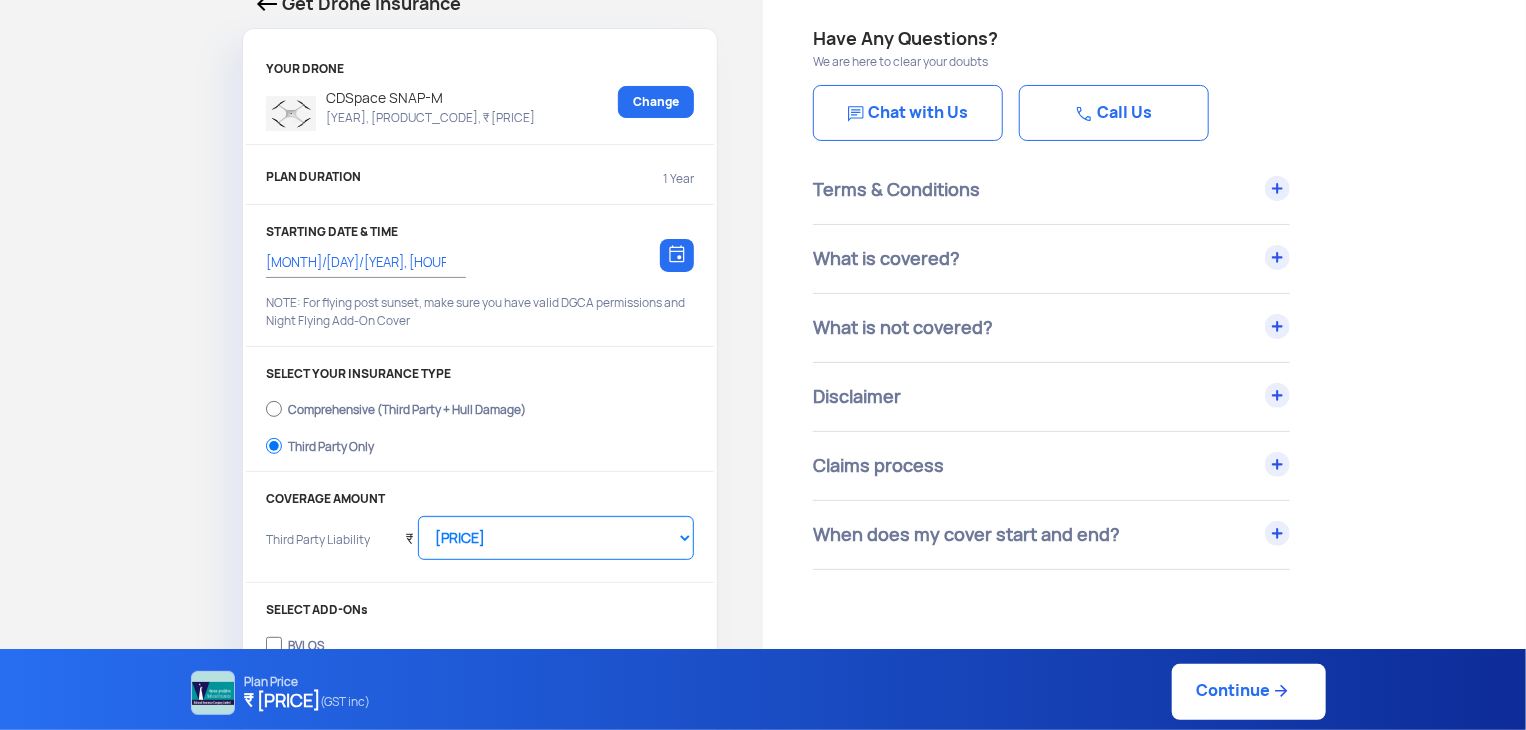 click on "Continue" 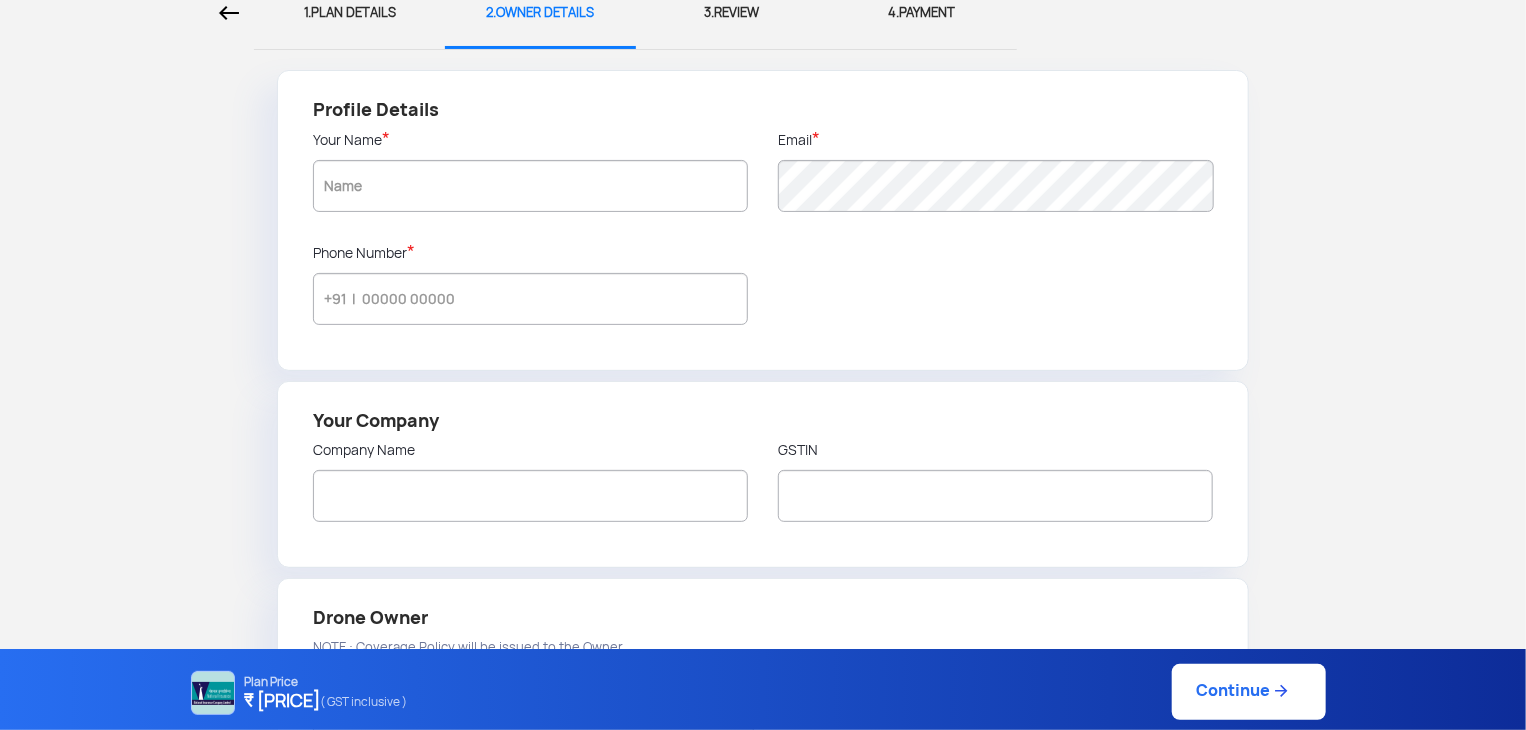 scroll, scrollTop: 93, scrollLeft: 0, axis: vertical 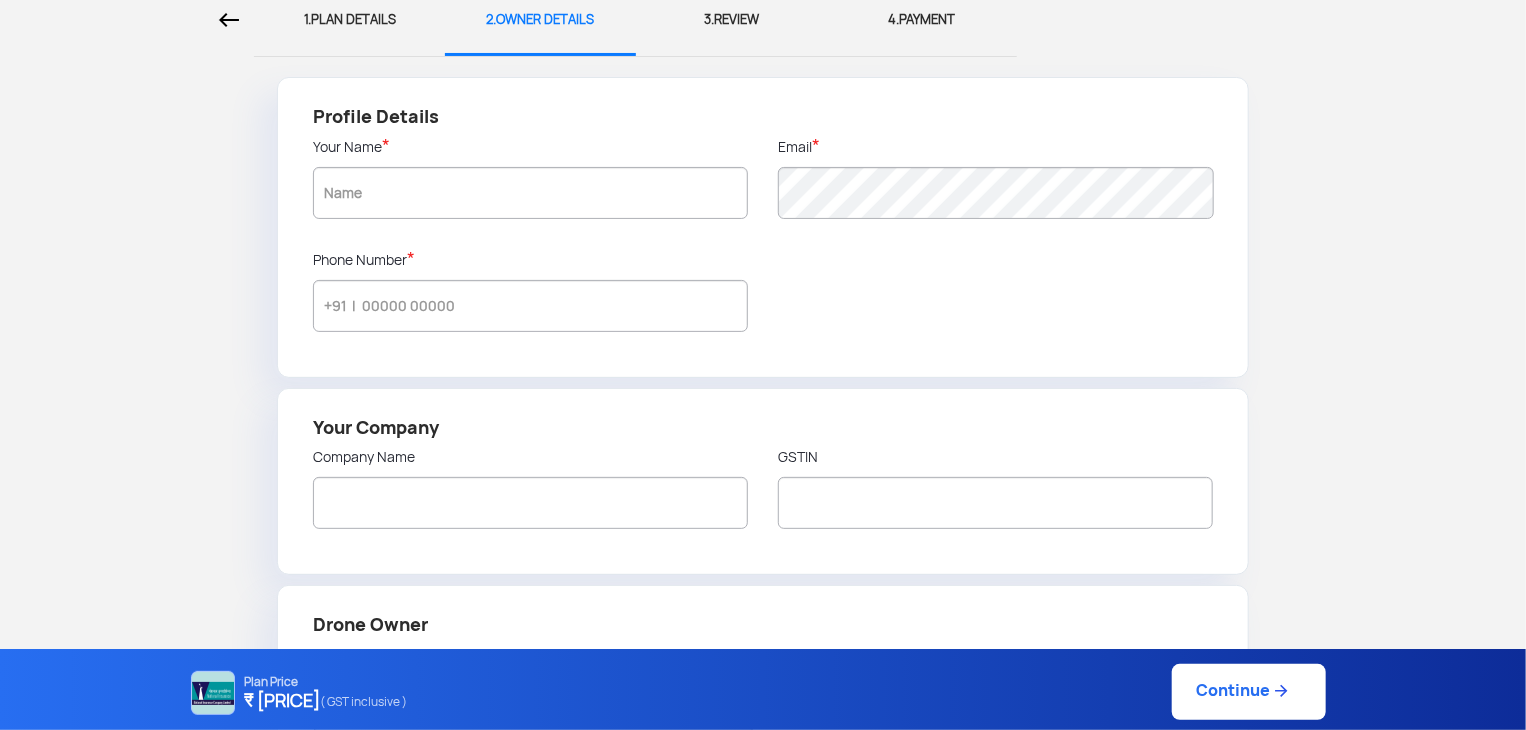 type on "[FIRST] [LAST]" 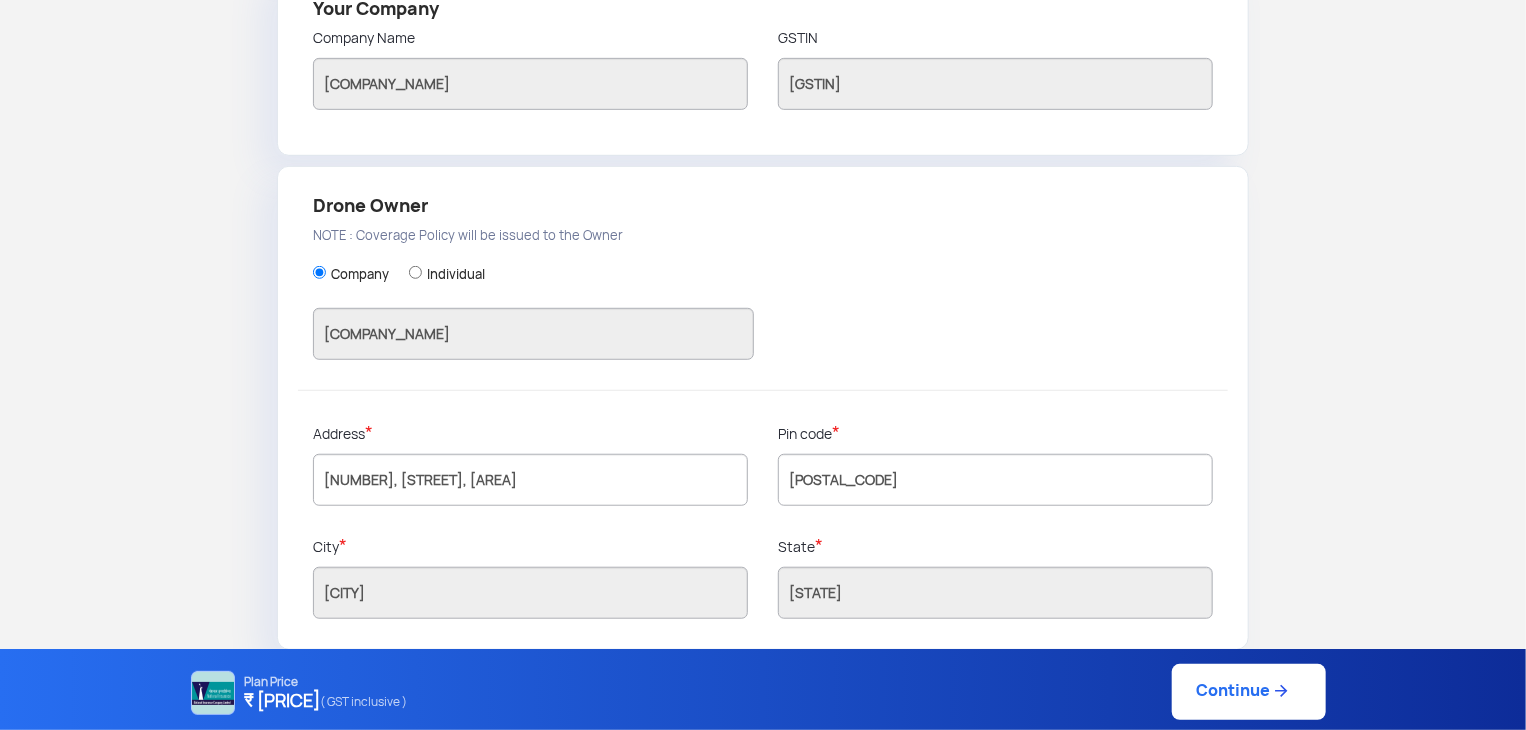 scroll, scrollTop: 522, scrollLeft: 0, axis: vertical 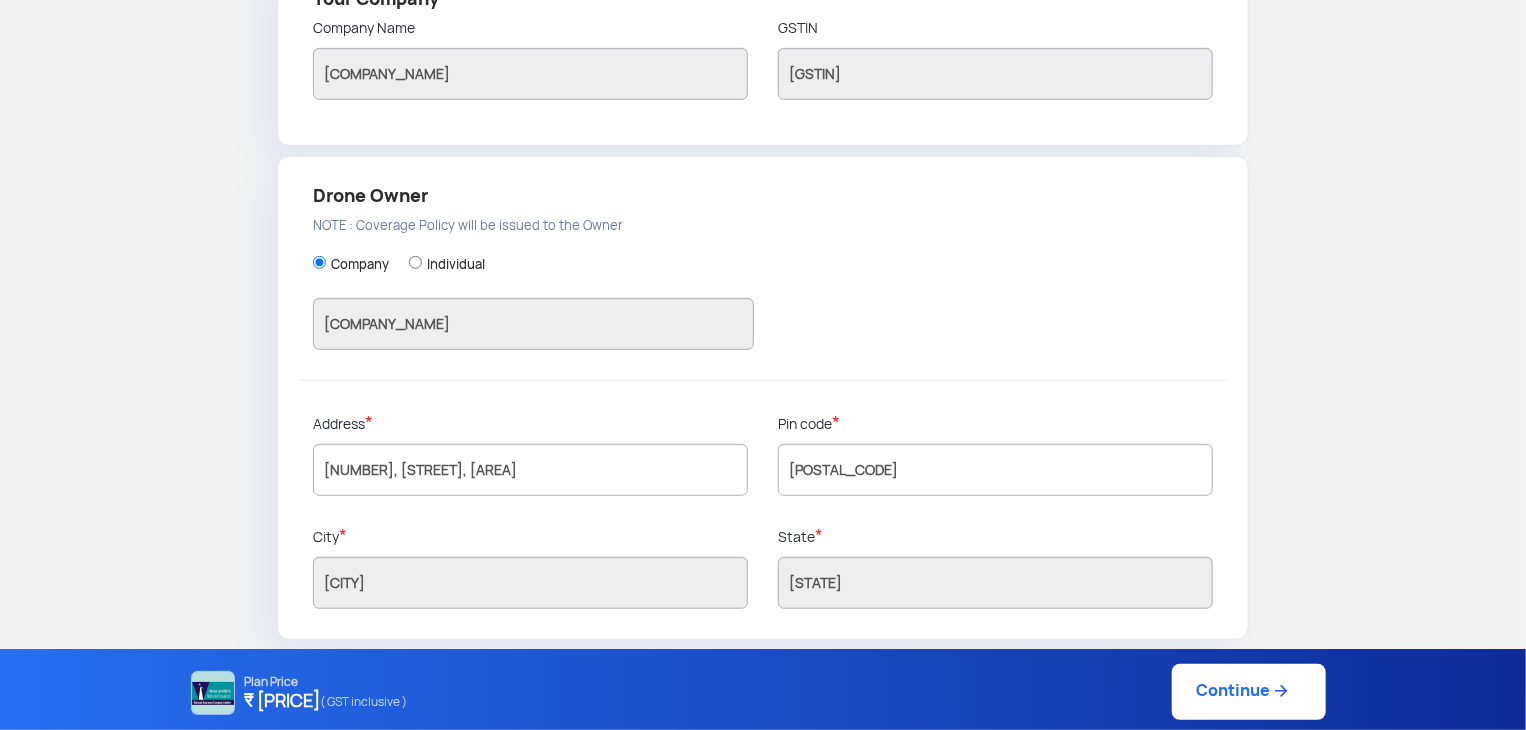 click on "Continue" 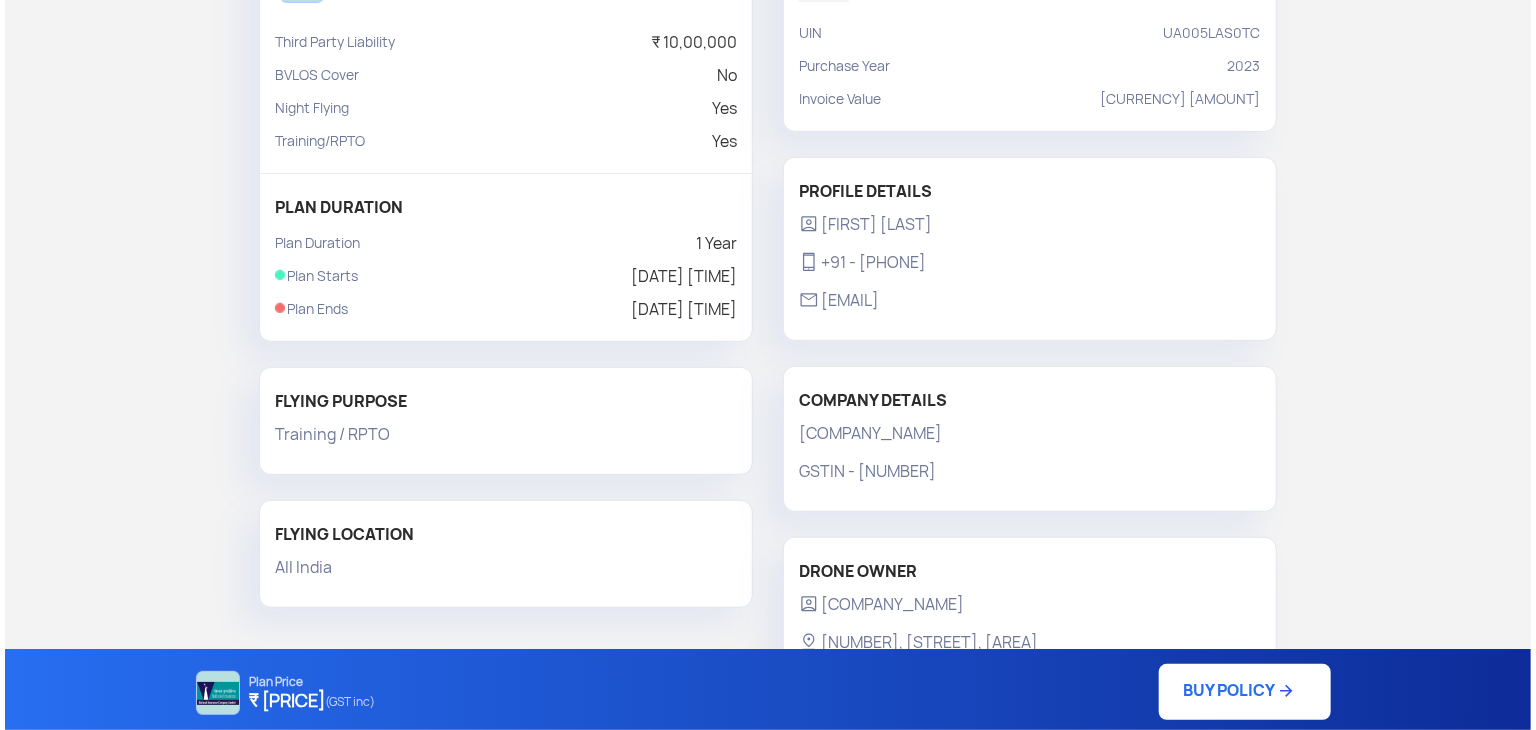 scroll, scrollTop: 371, scrollLeft: 0, axis: vertical 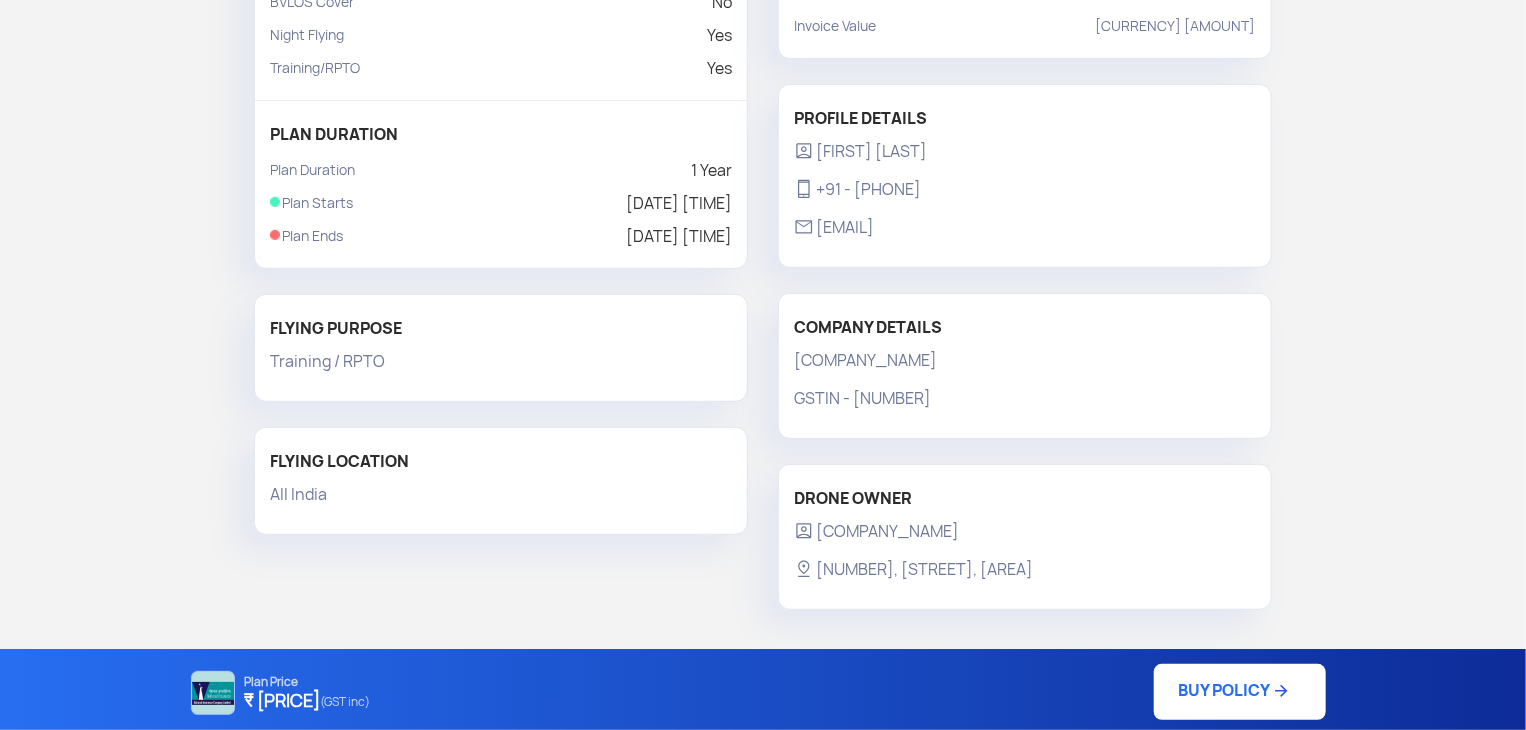 click on "BUY POLICY" 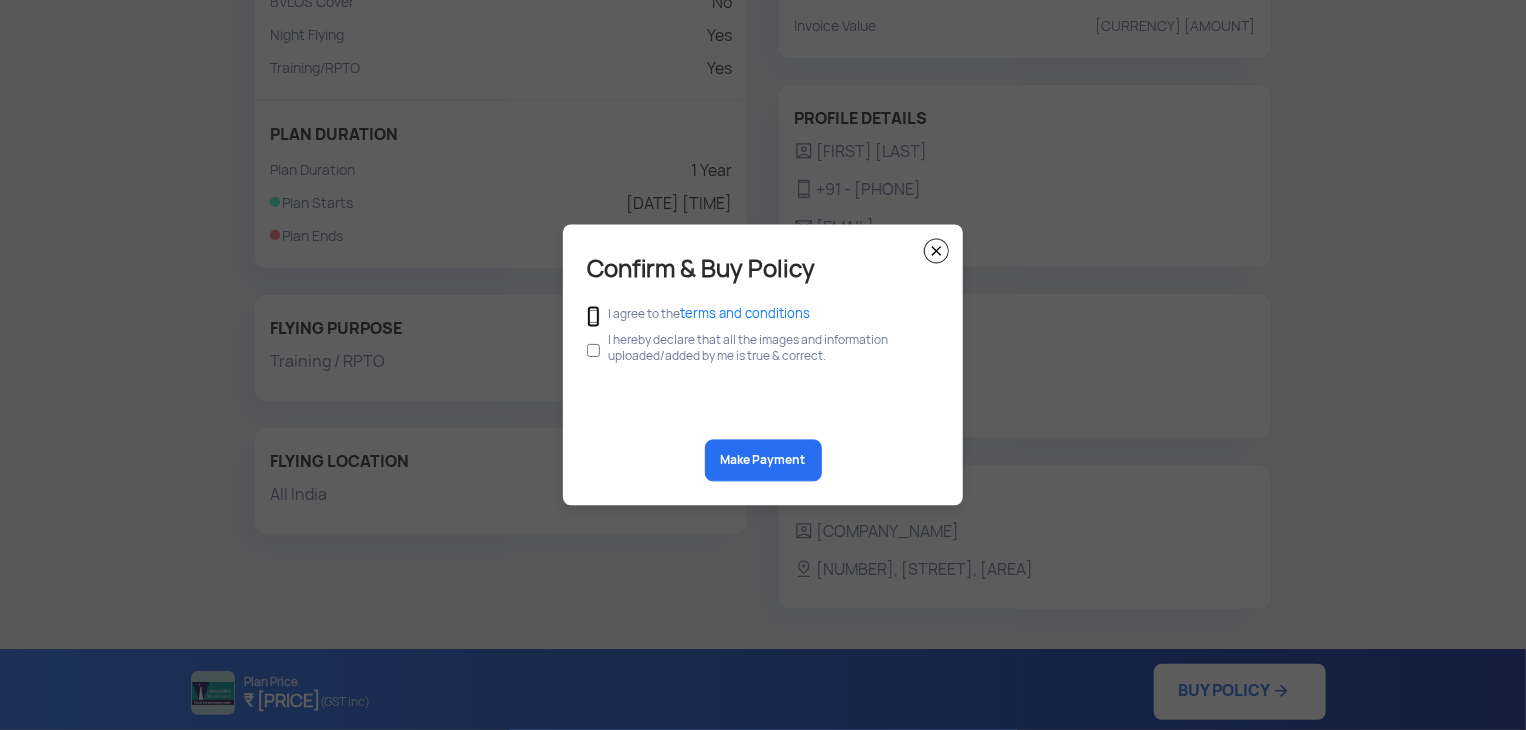 click 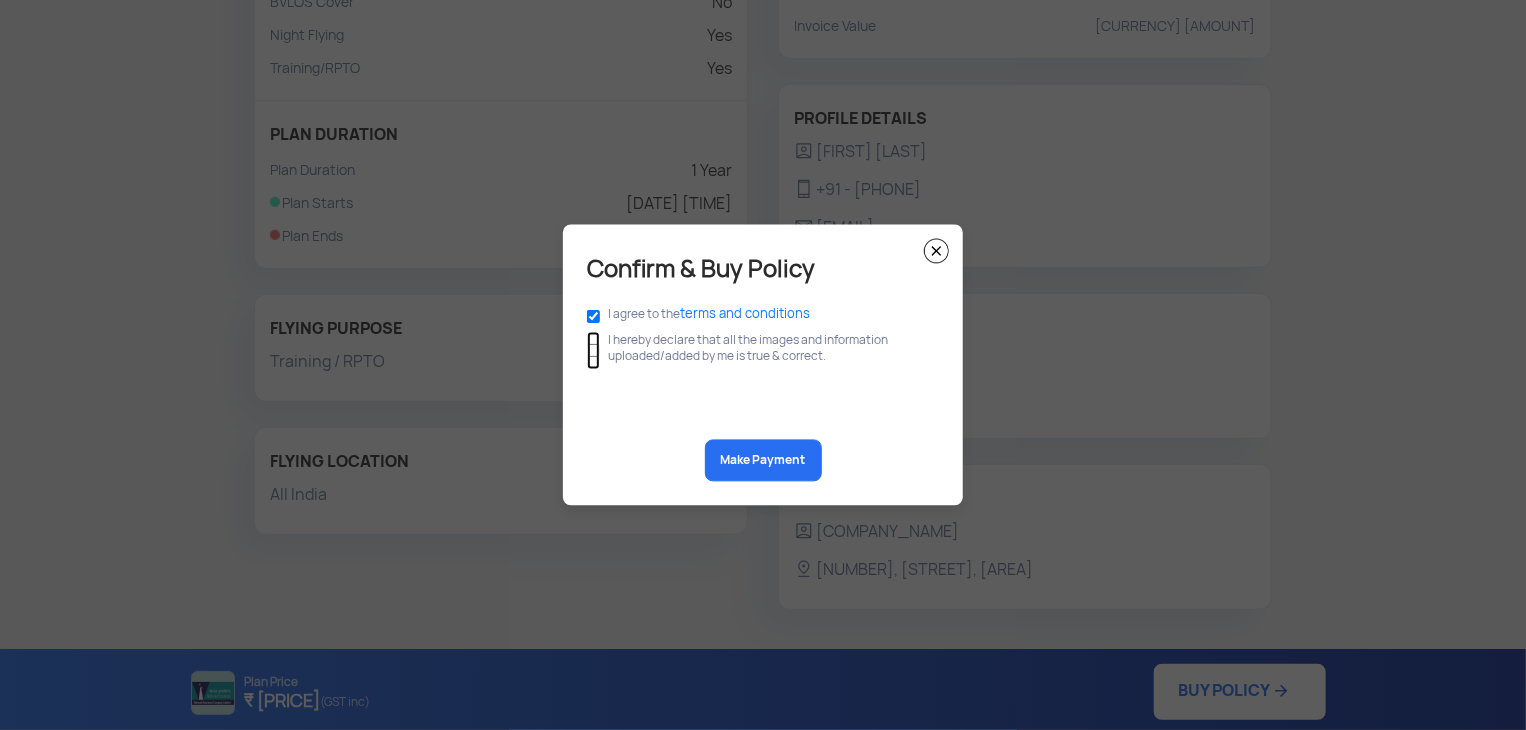 click 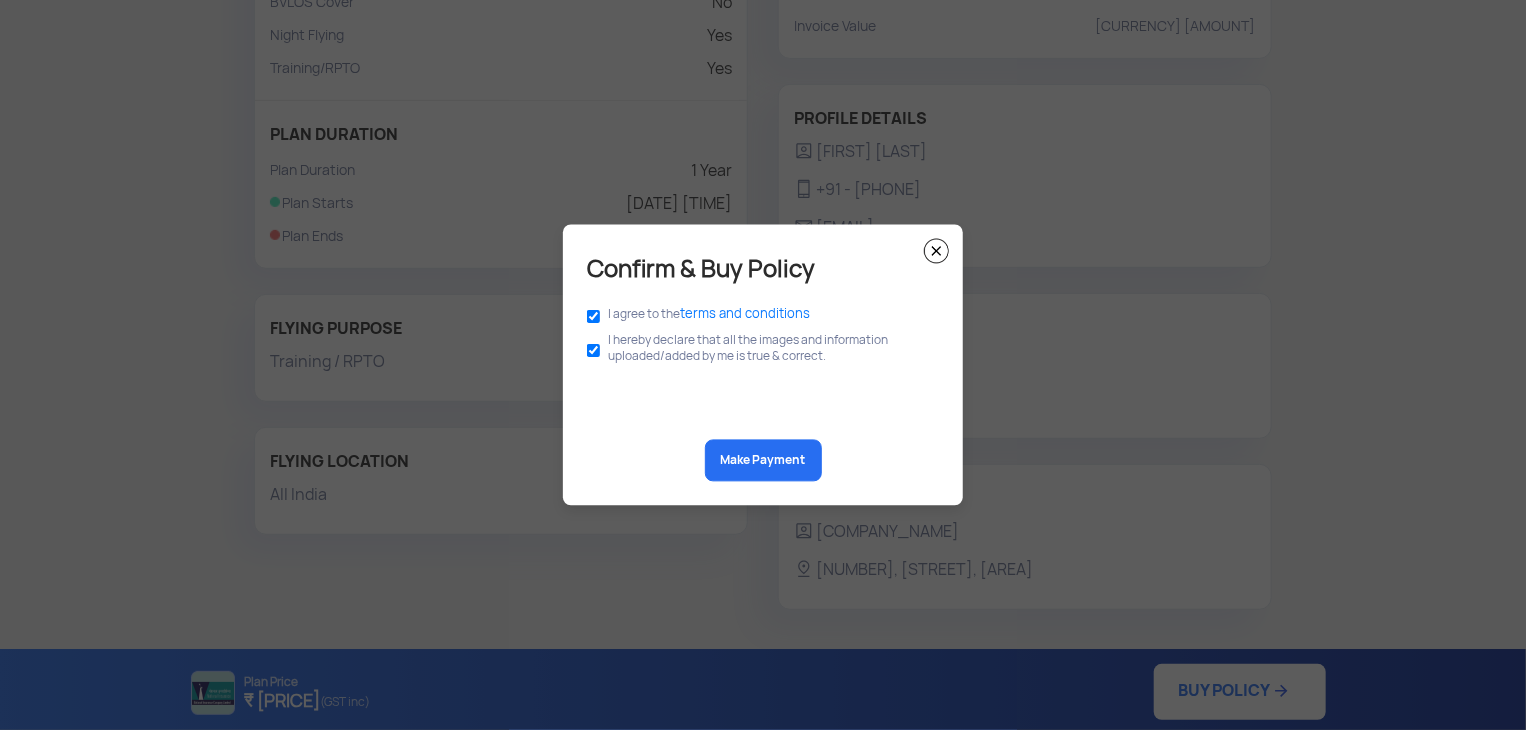click on "Make Payment" 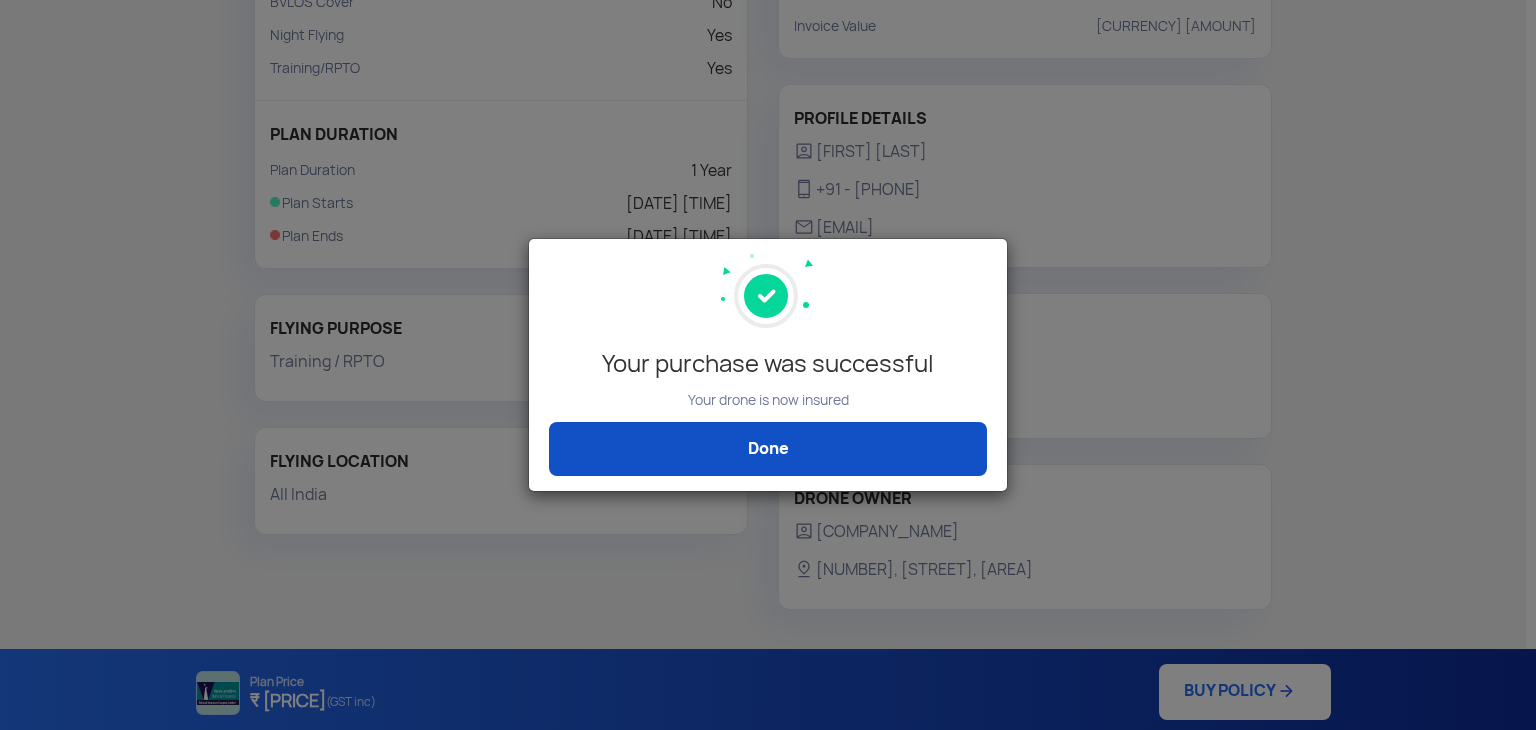 click on "Done" 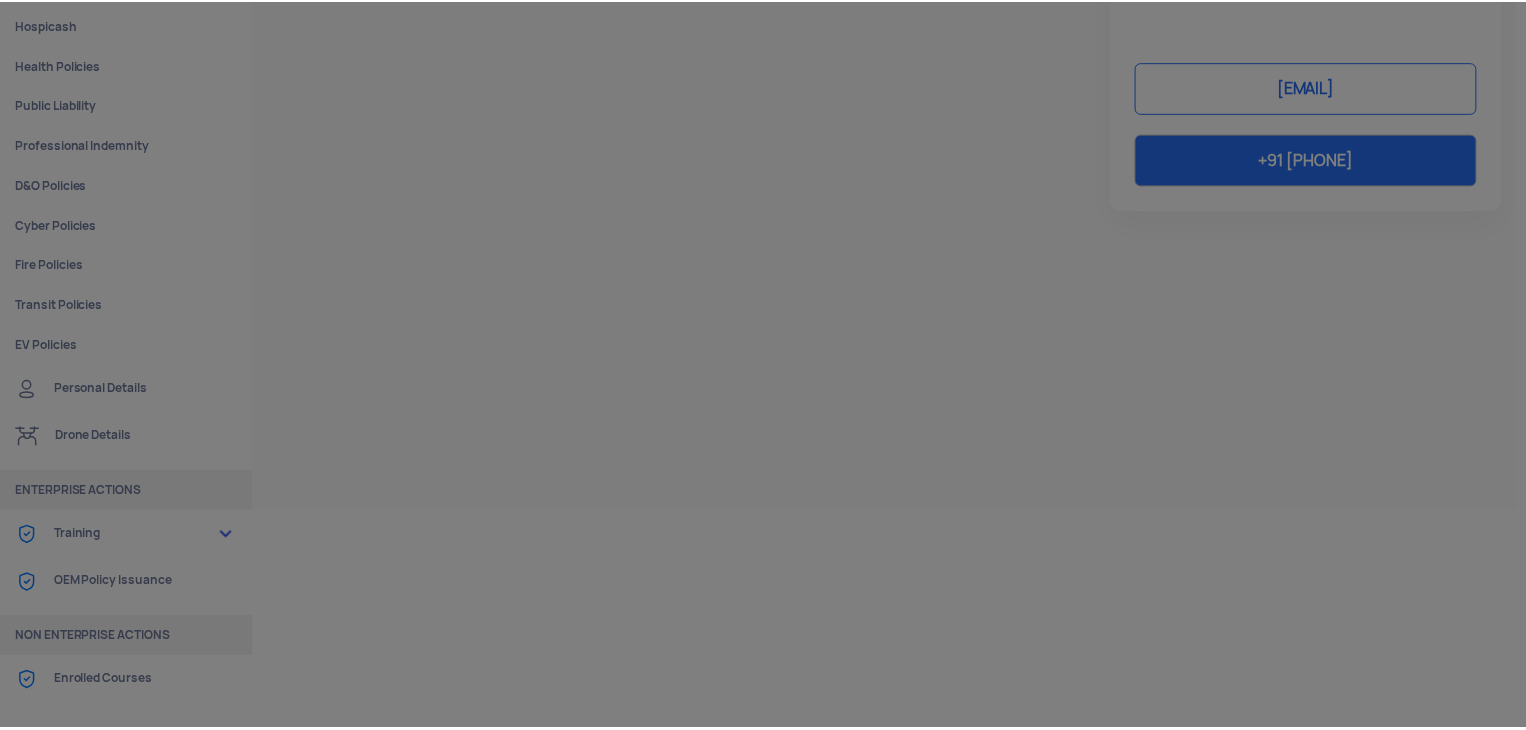 scroll, scrollTop: 0, scrollLeft: 0, axis: both 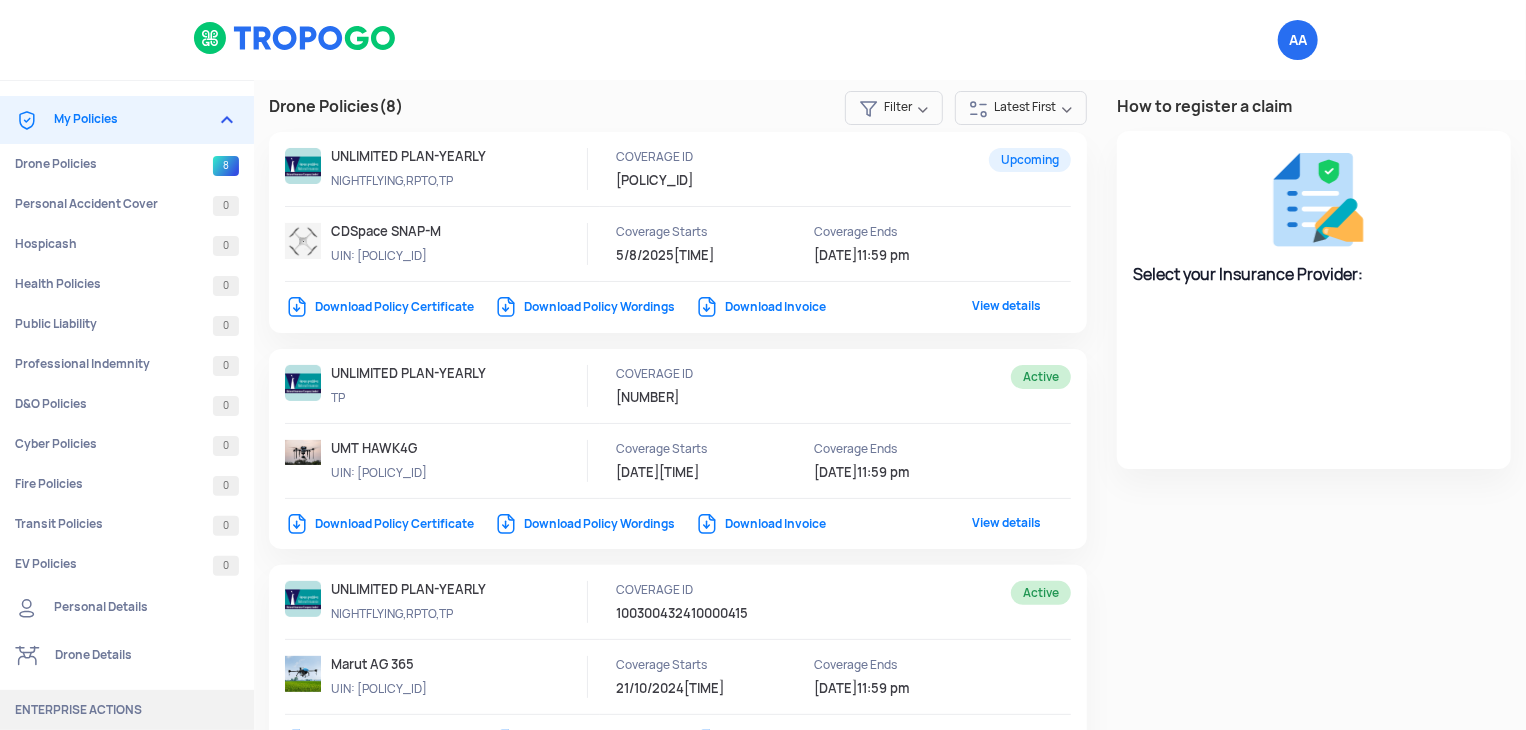 select on "National Insurance" 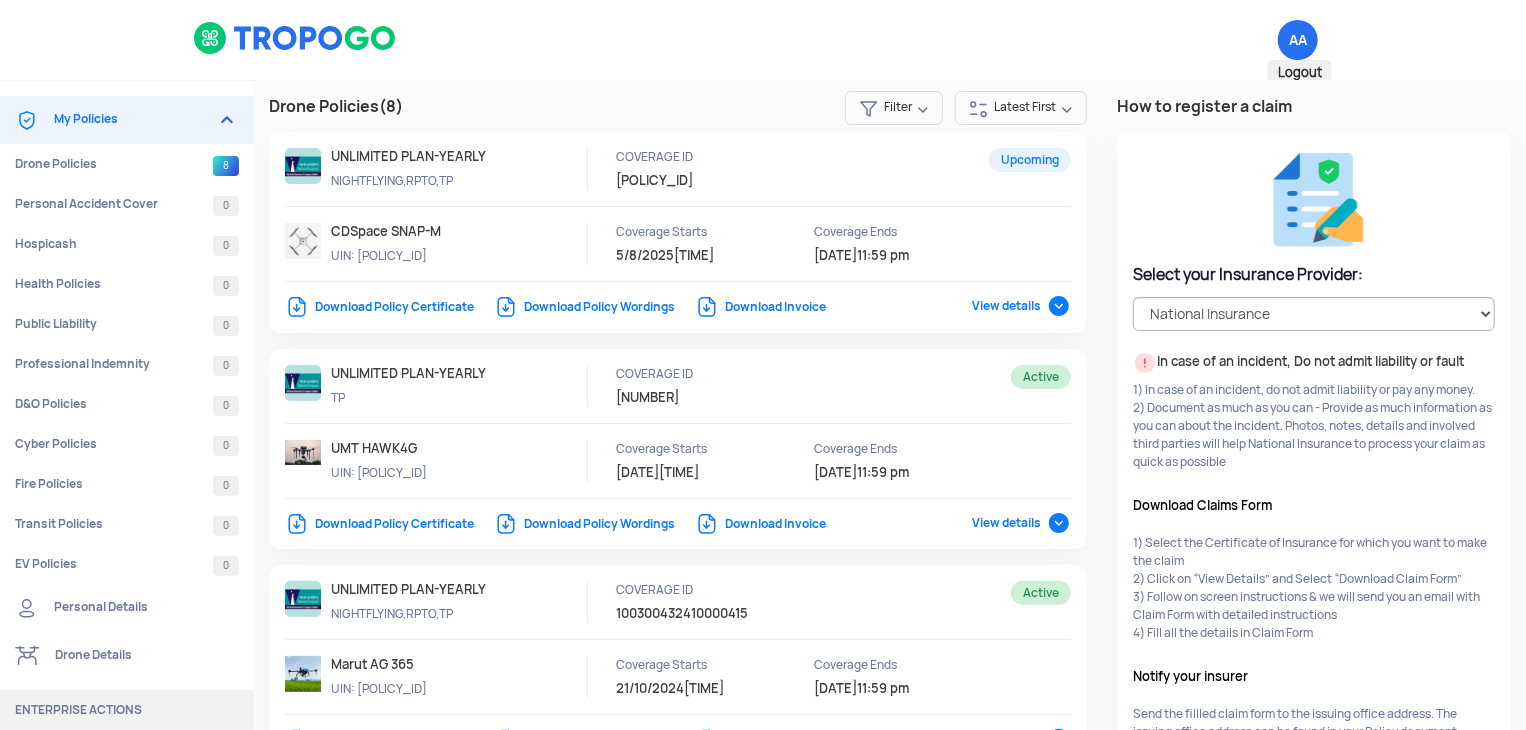 click on "AA Logout" at bounding box center (1298, 40) 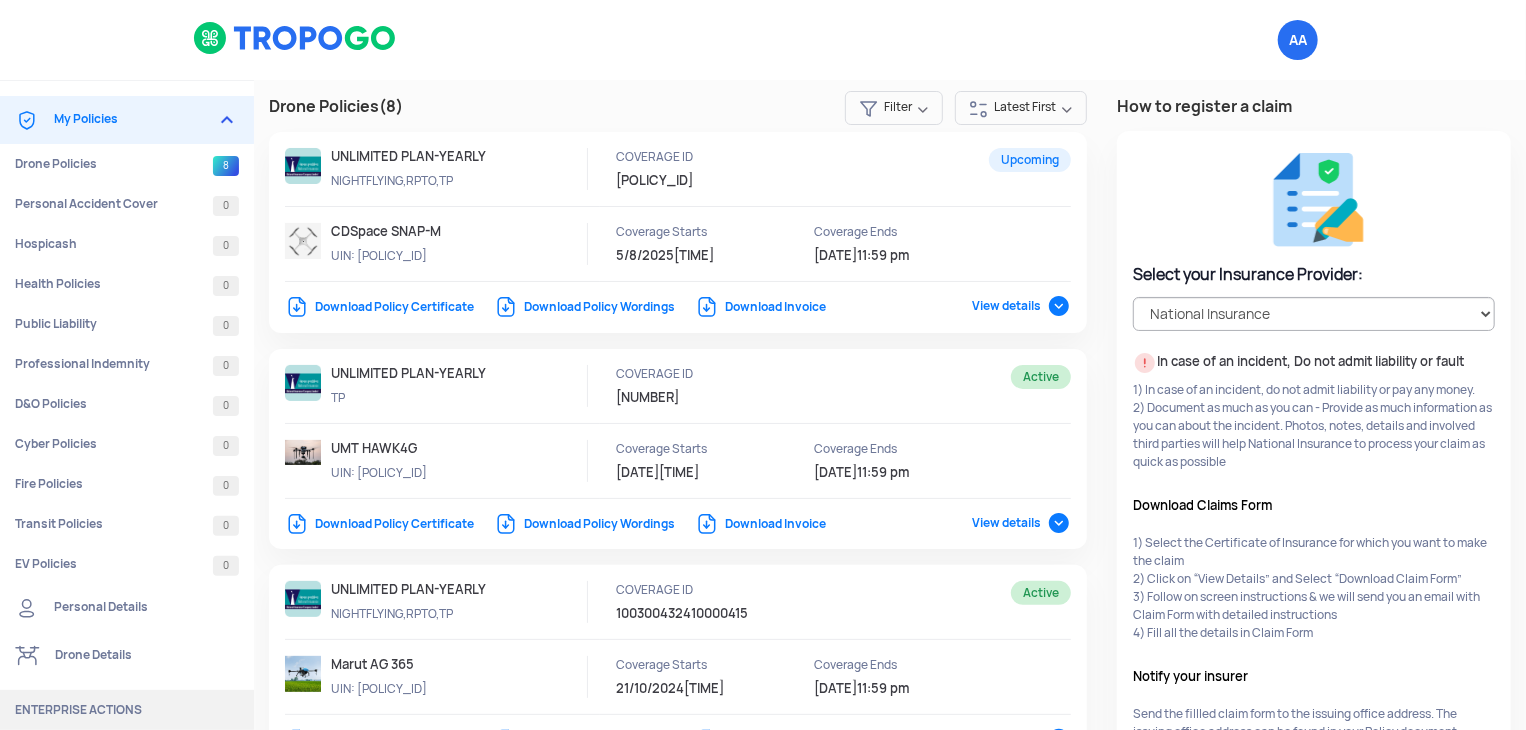 click on "AA Logout" at bounding box center [958, 40] 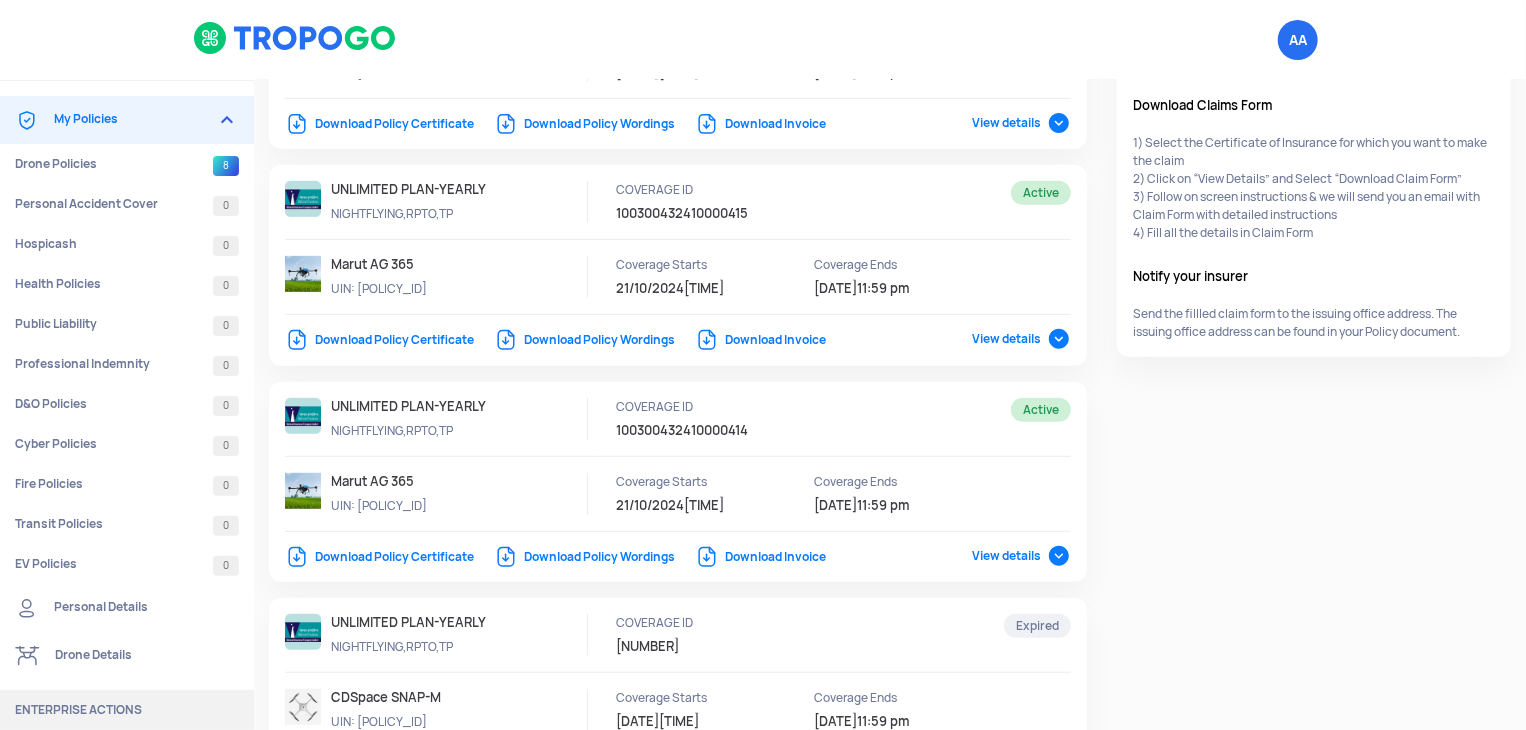 scroll, scrollTop: 0, scrollLeft: 0, axis: both 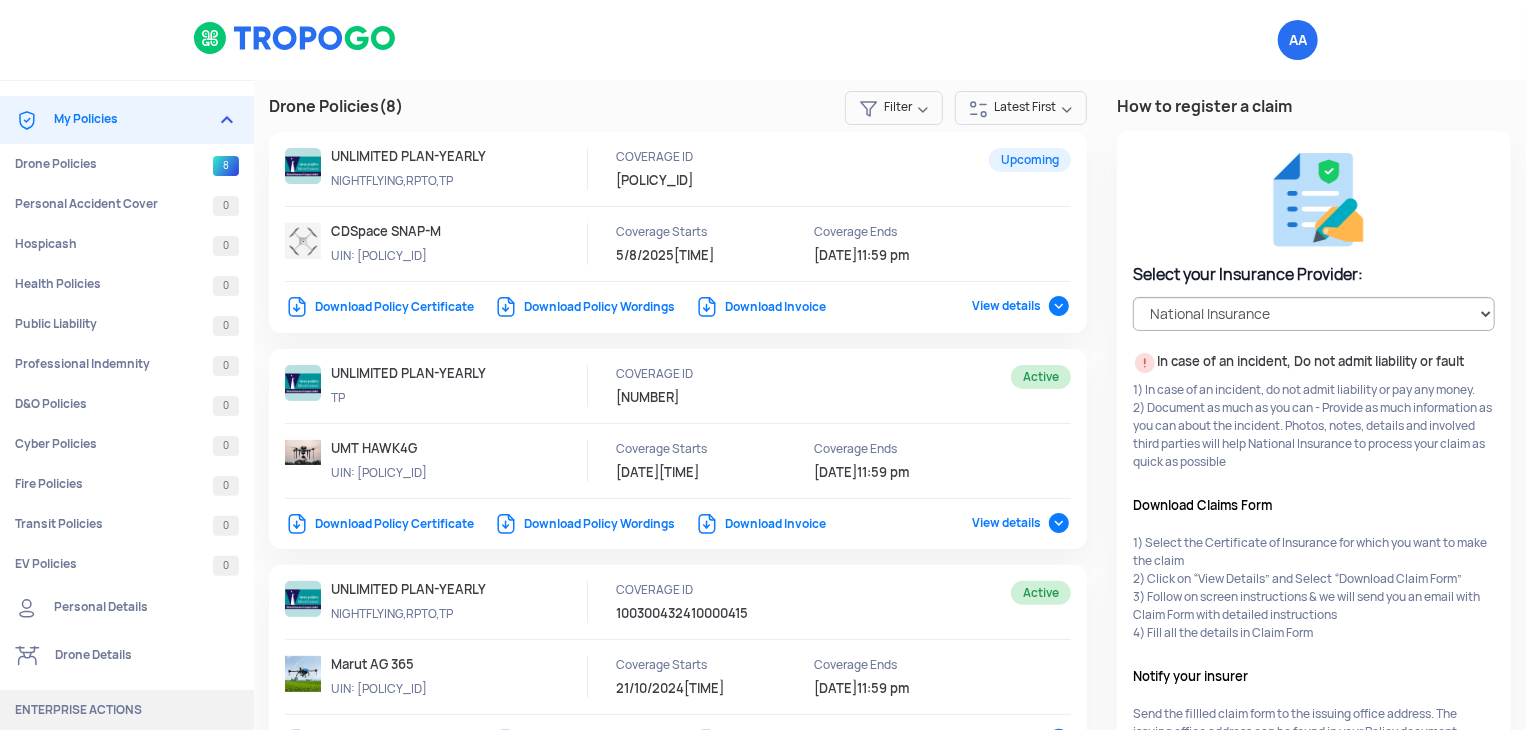click at bounding box center (295, 38) 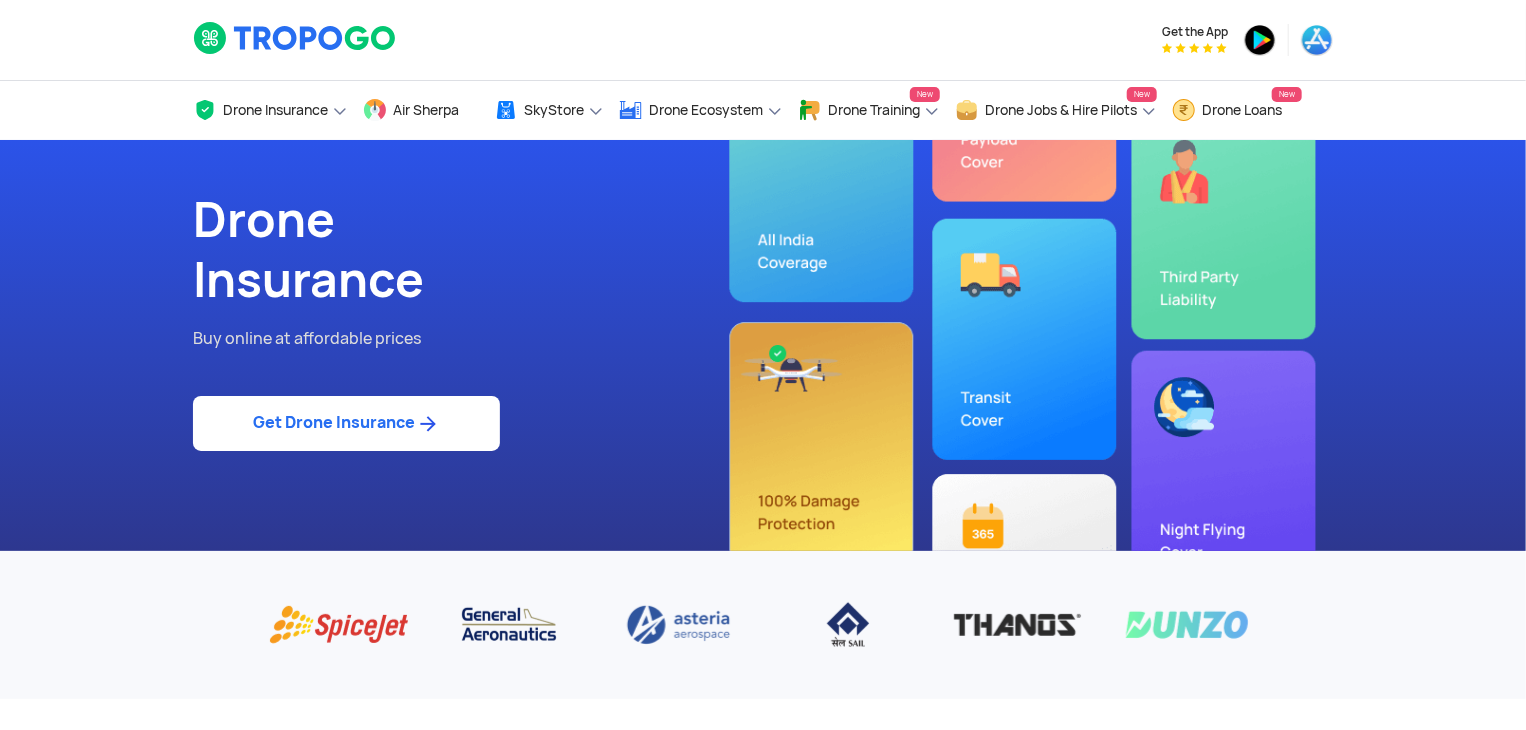 click on "Get Drone Insurance" 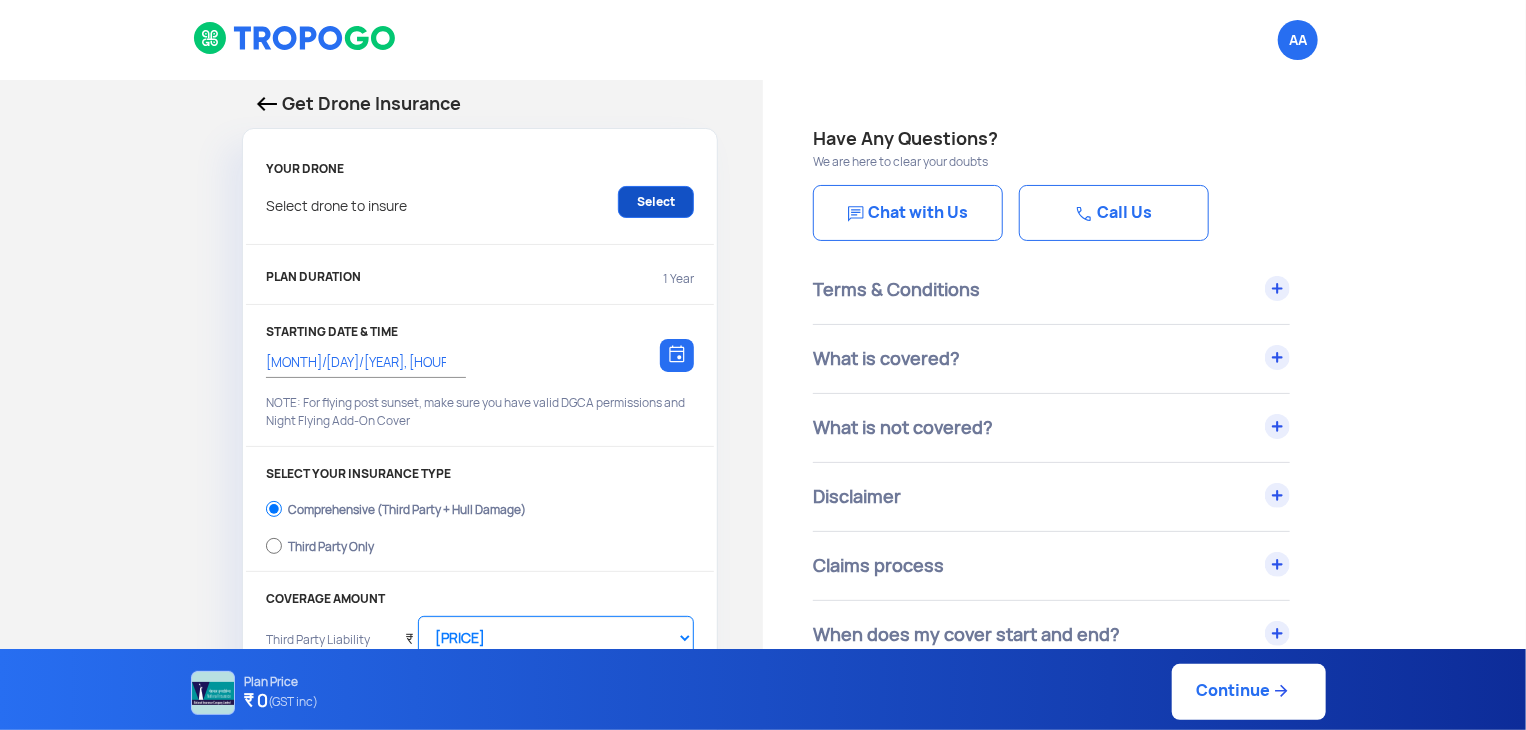 click on "Select" 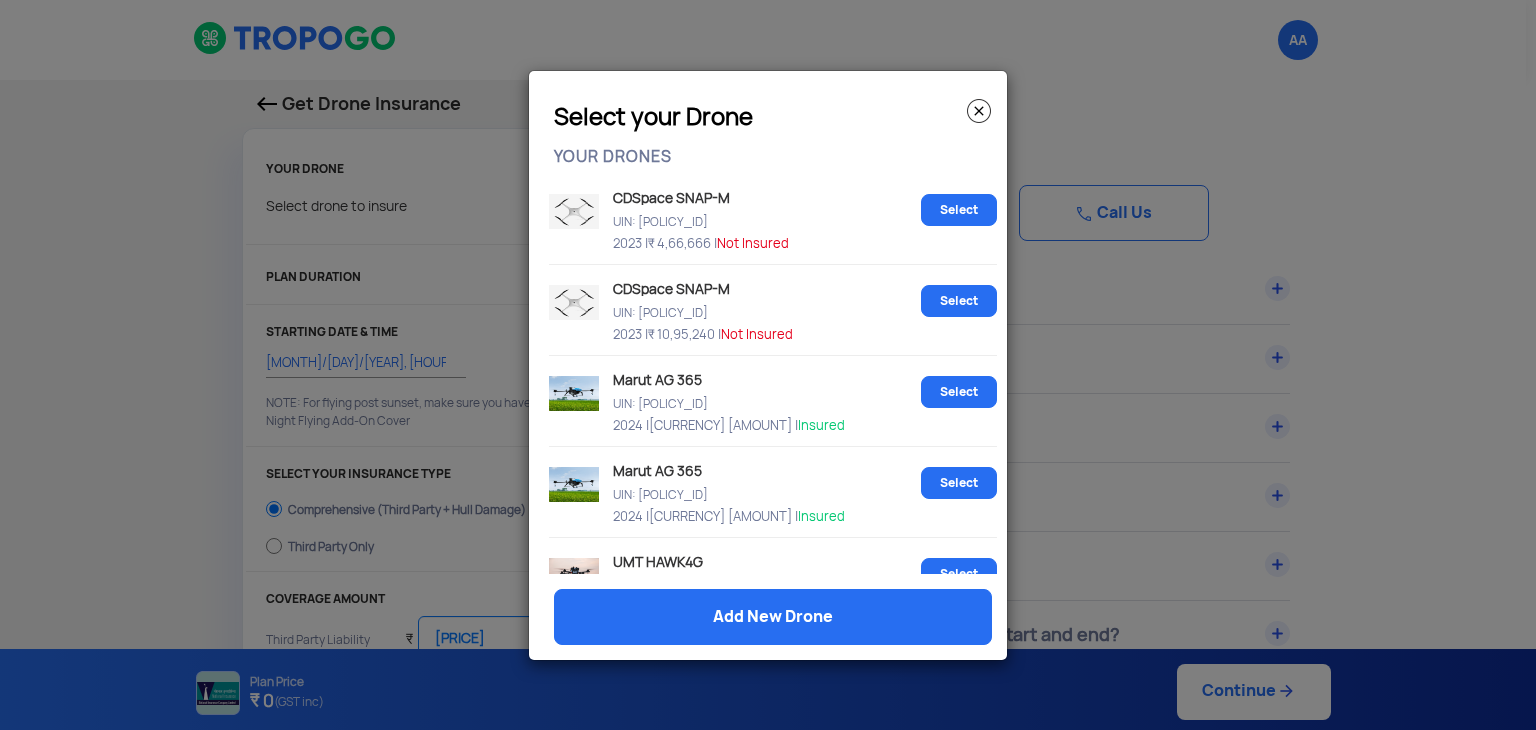 click 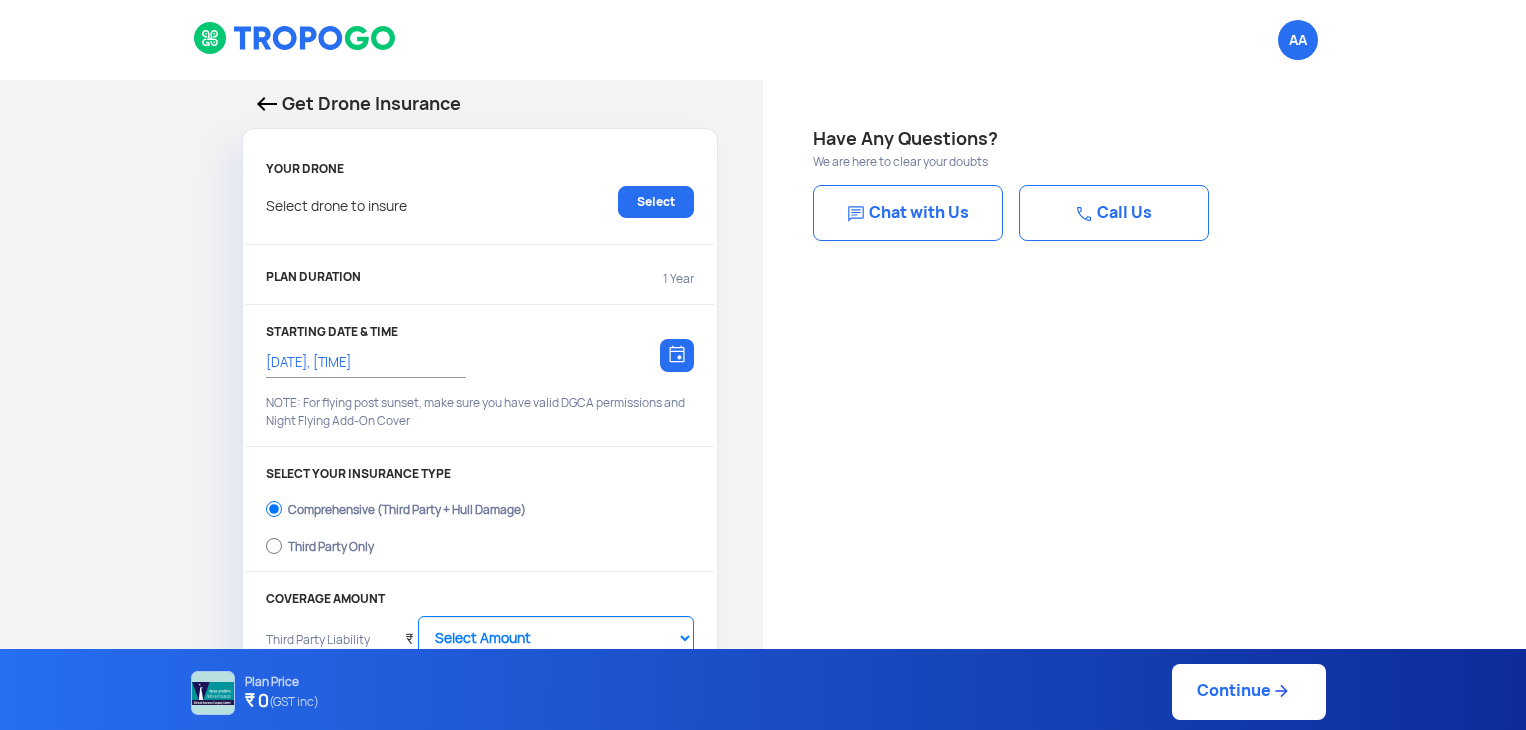 select on "[AMOUNT]" 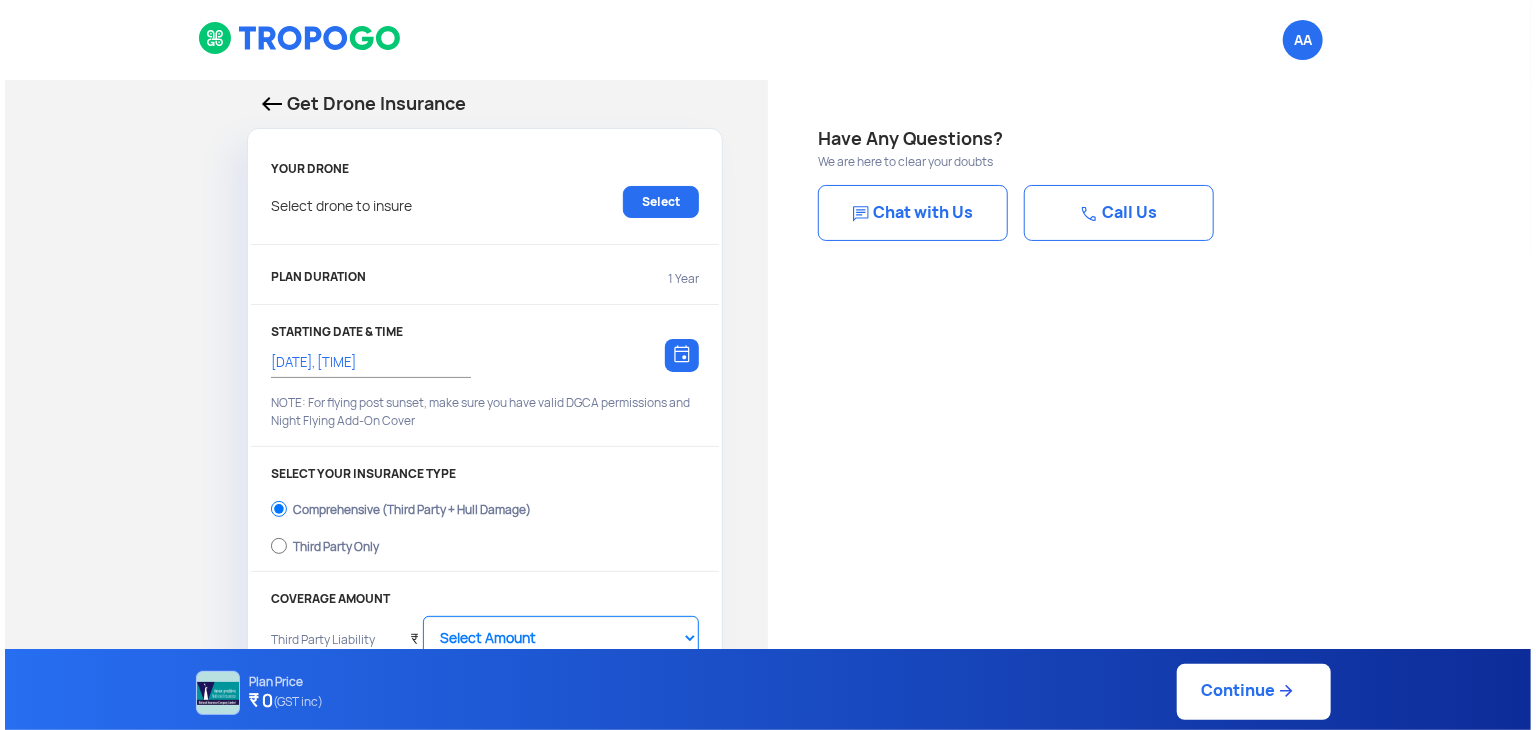 scroll, scrollTop: 0, scrollLeft: 0, axis: both 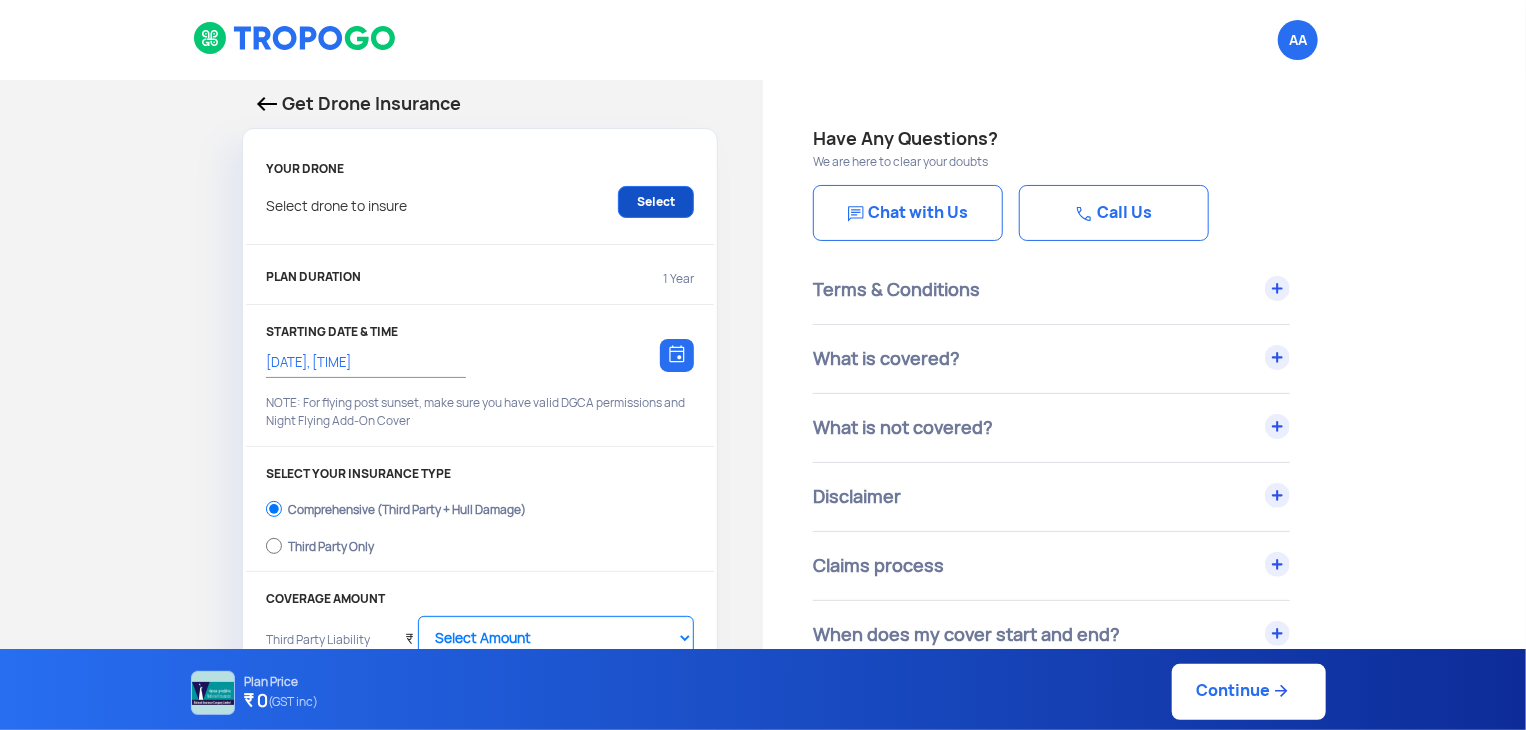 click on "Select" 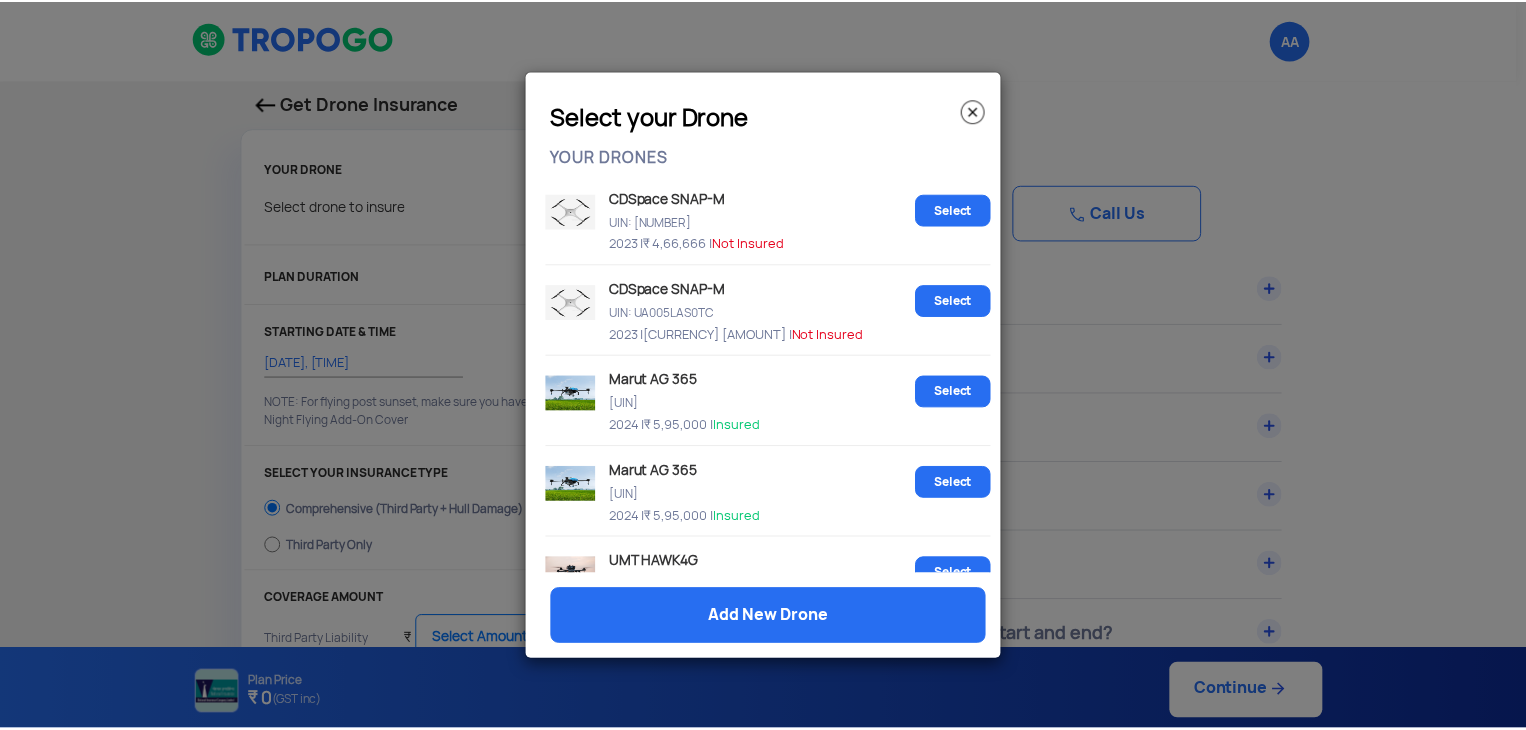scroll, scrollTop: 57, scrollLeft: 0, axis: vertical 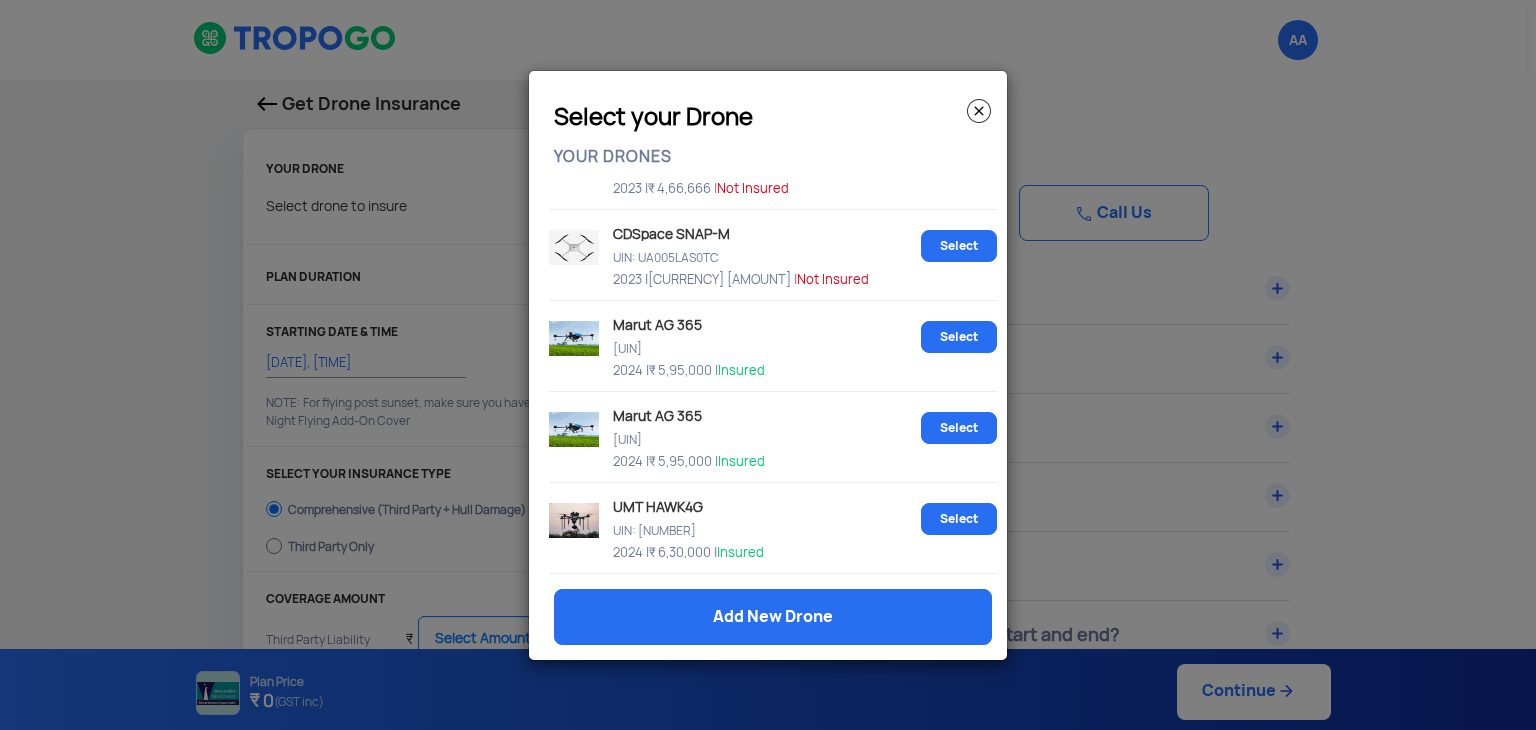 click 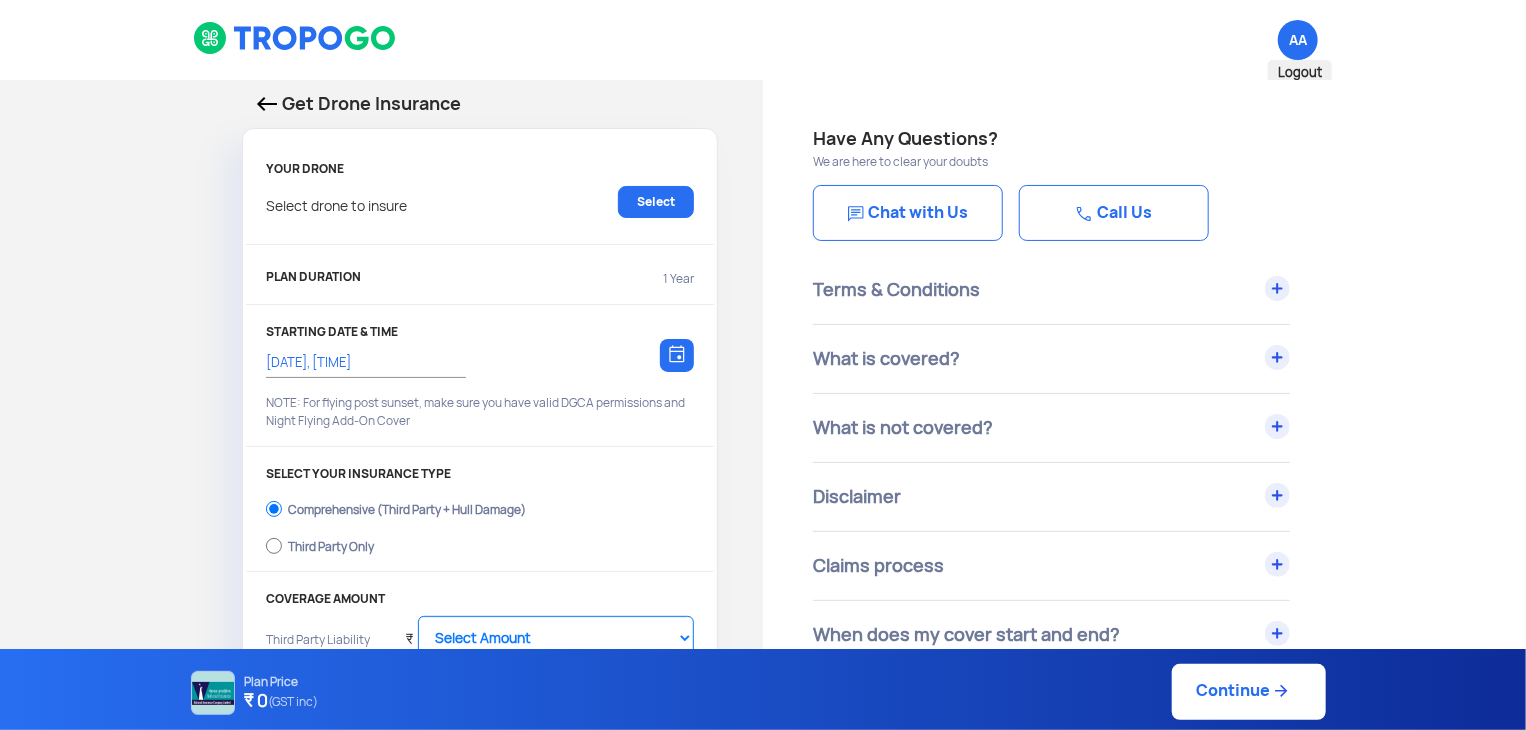 click on "AA Logout" at bounding box center (1298, 40) 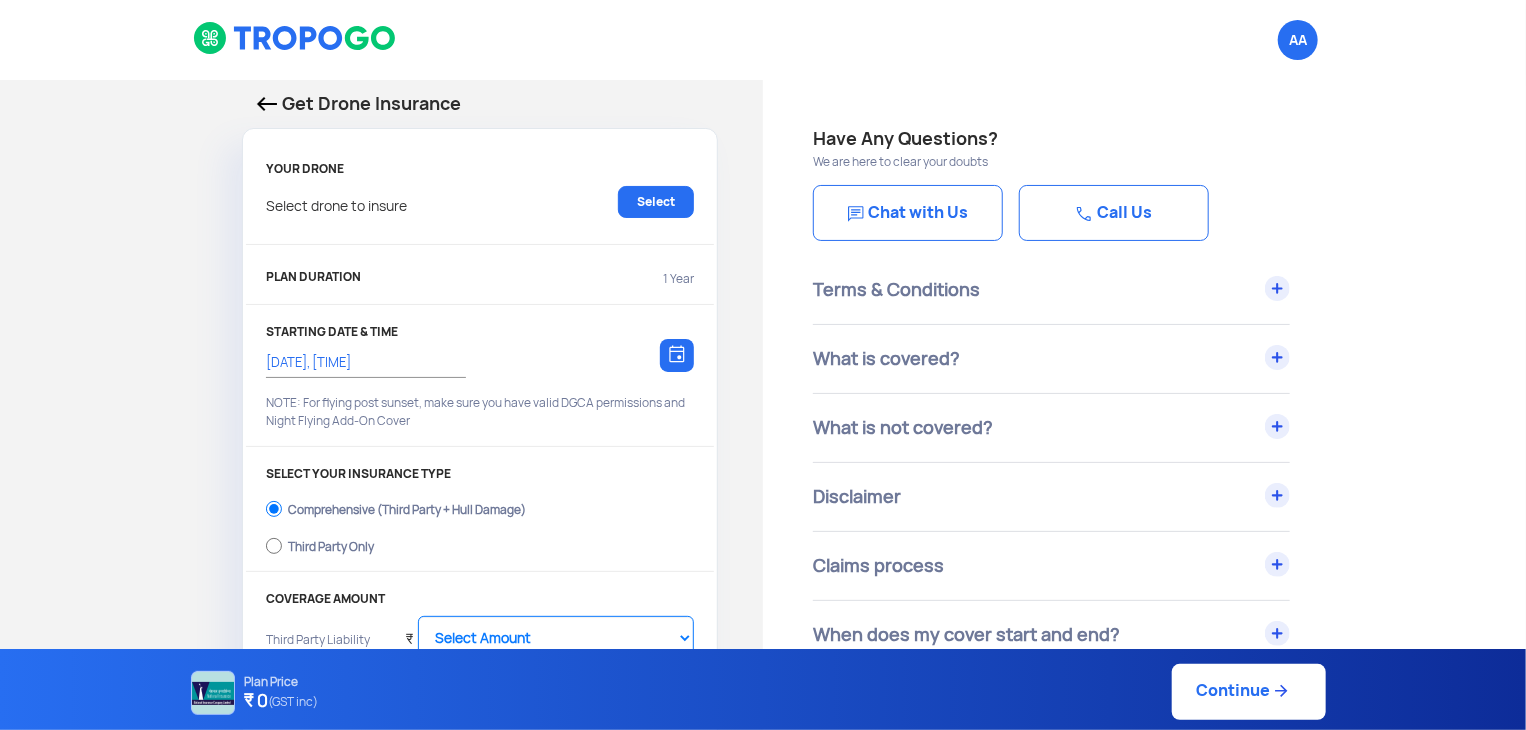 click 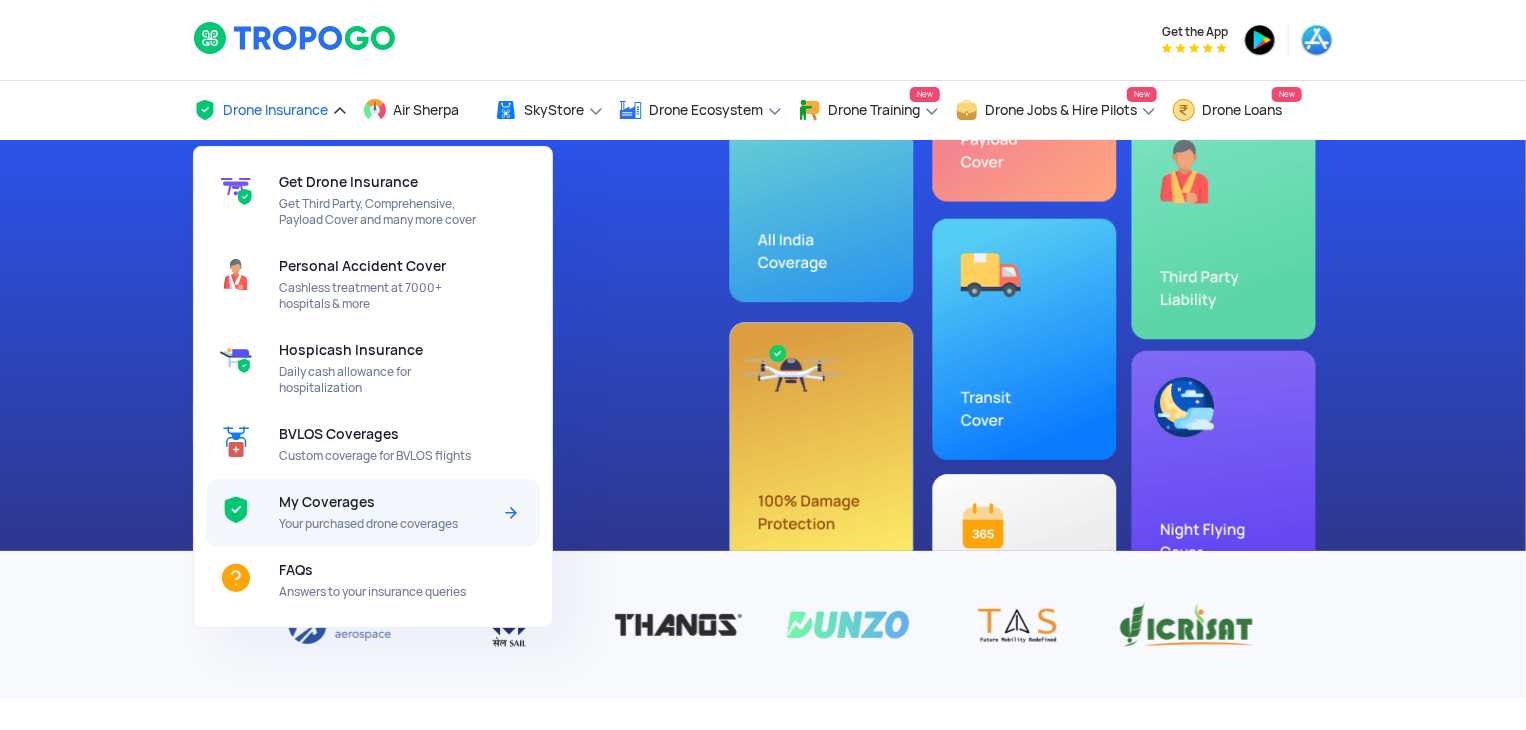 click on "My Coverages" at bounding box center (327, 502) 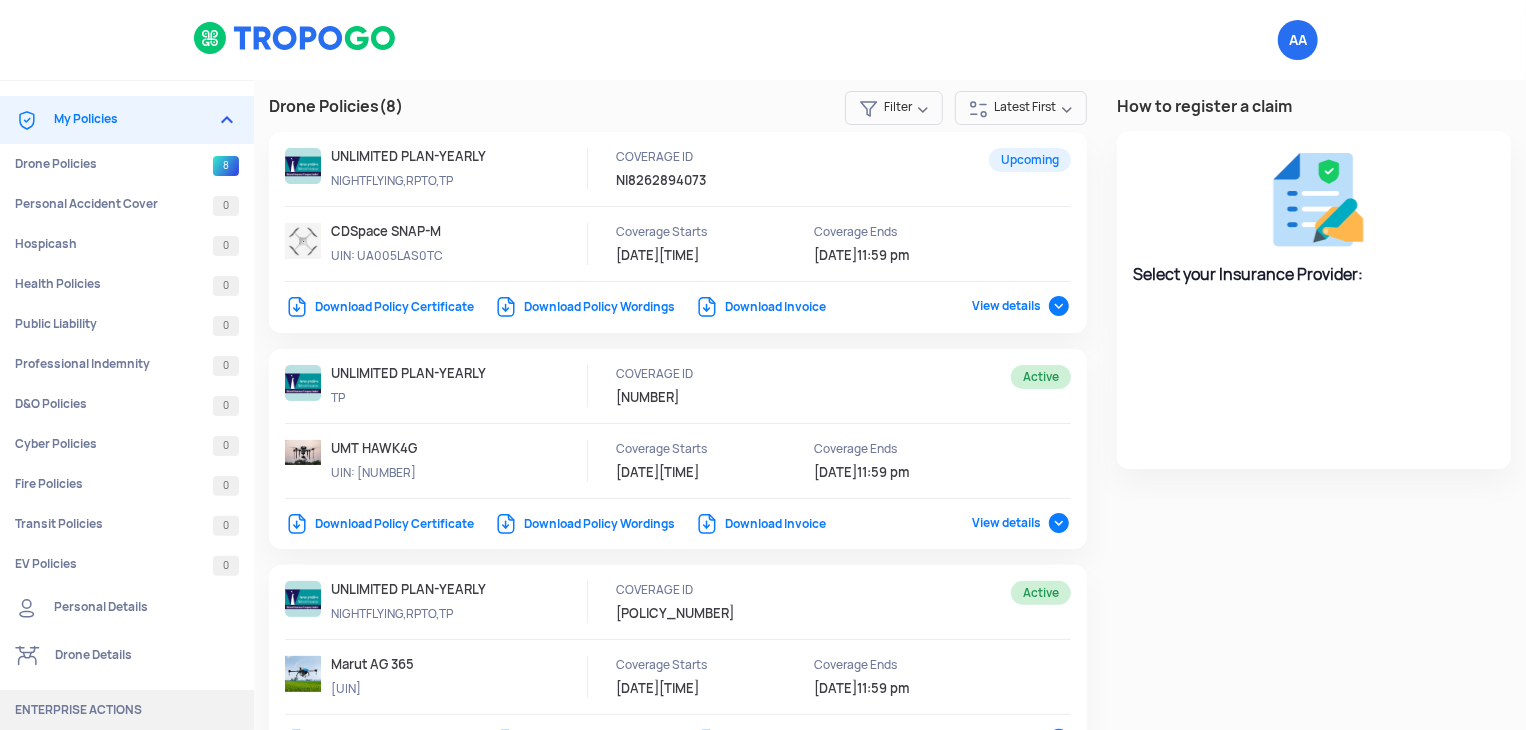 select on "National Insurance" 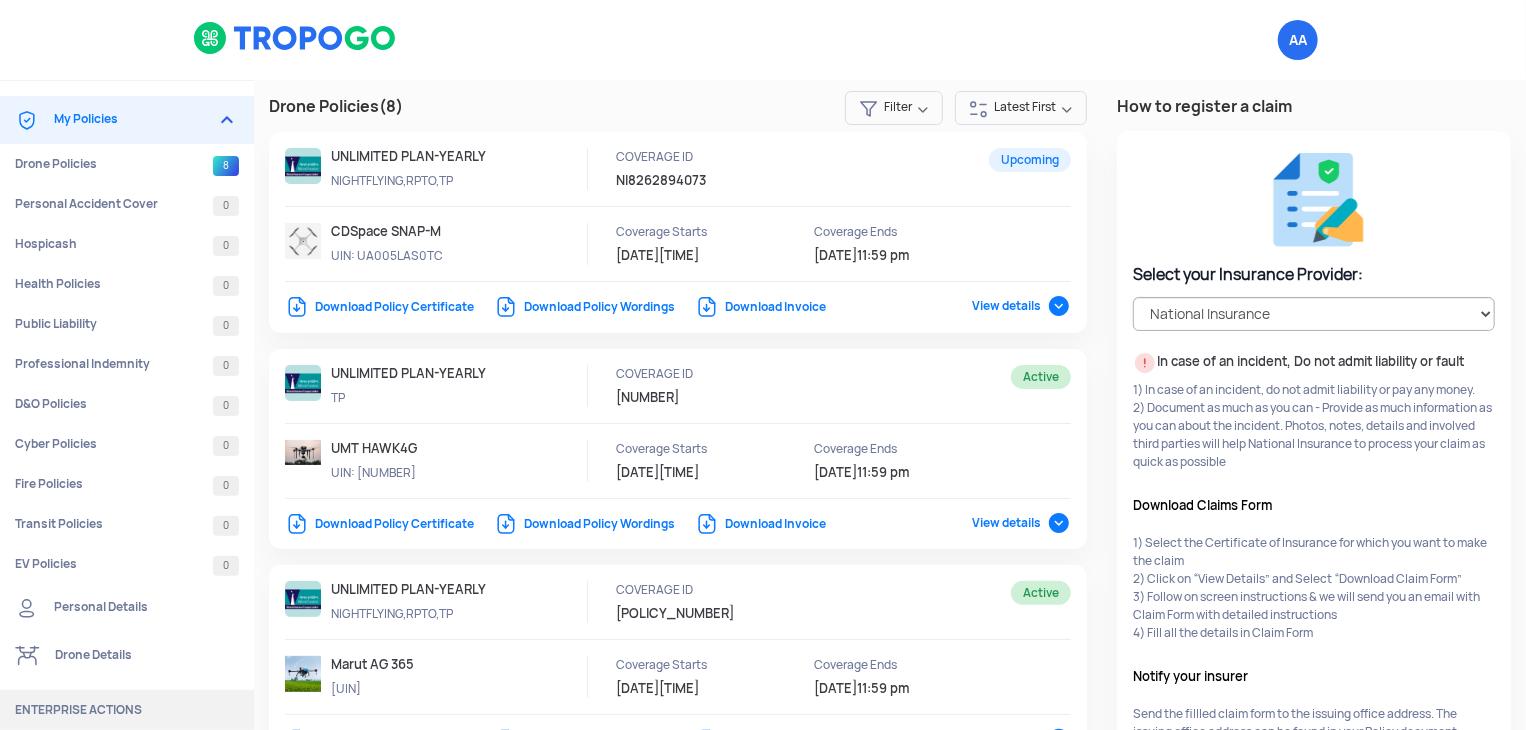 click at bounding box center (295, 38) 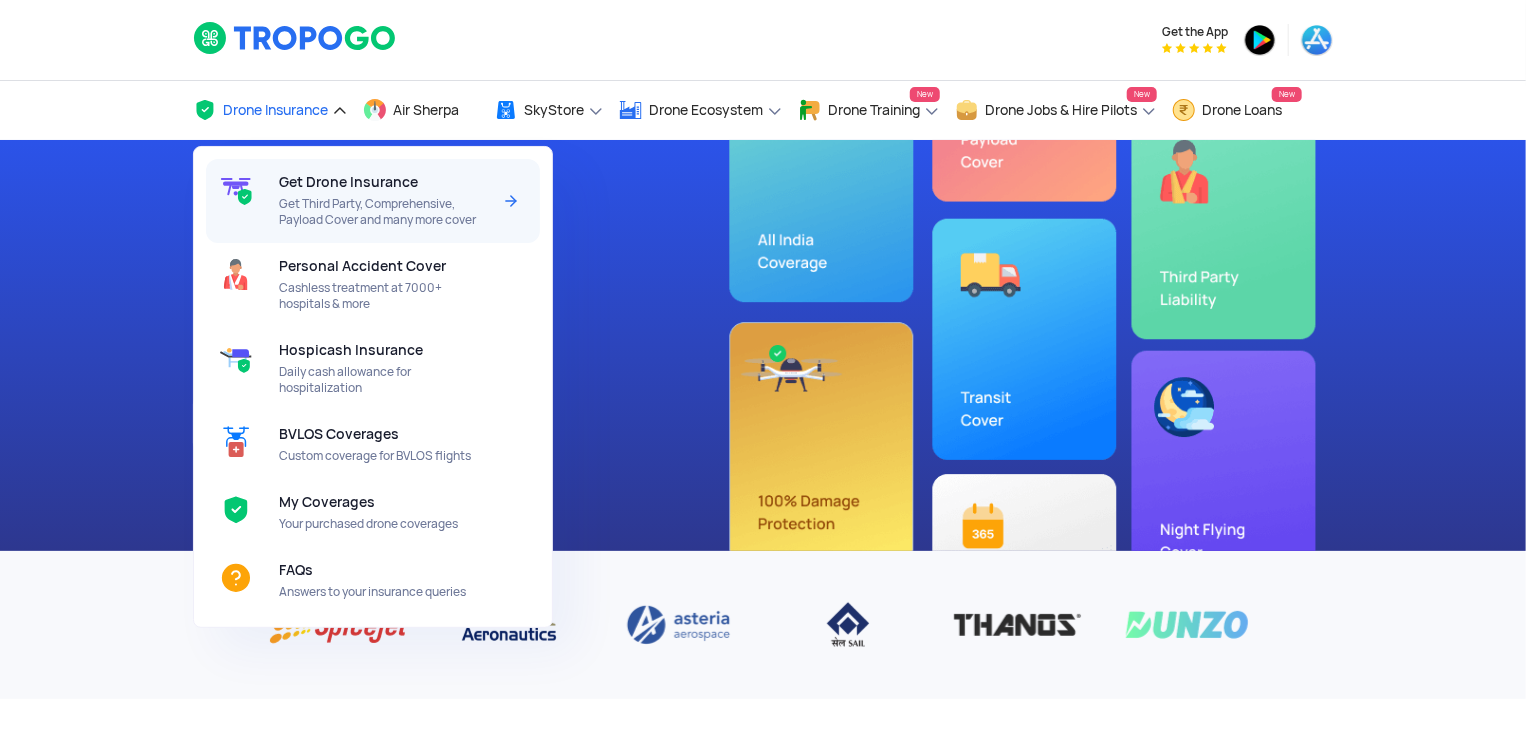 click on "Get Drone Insurance Get Third Party, Comprehensive, Payload Cover and many more cover" at bounding box center [388, 201] 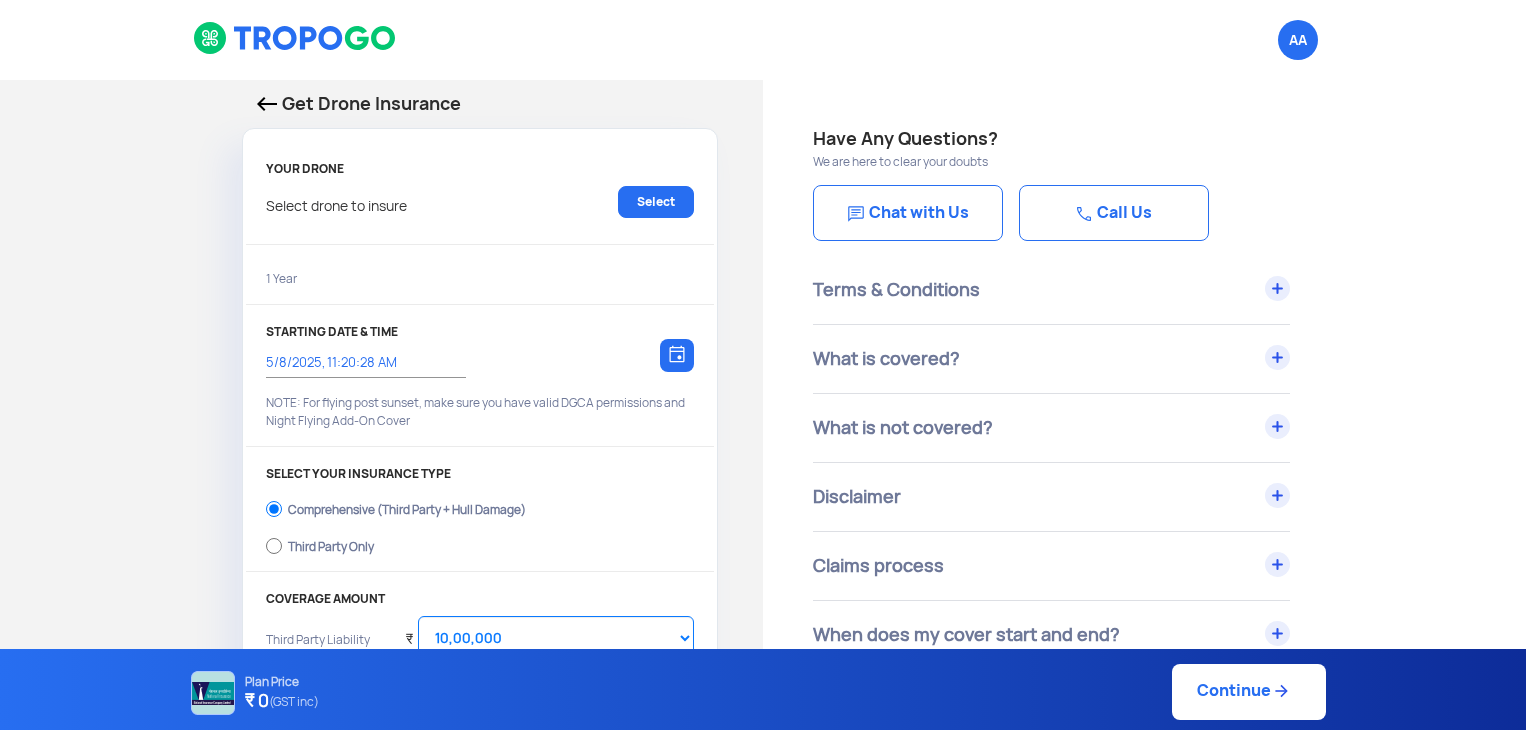 select on "1000000" 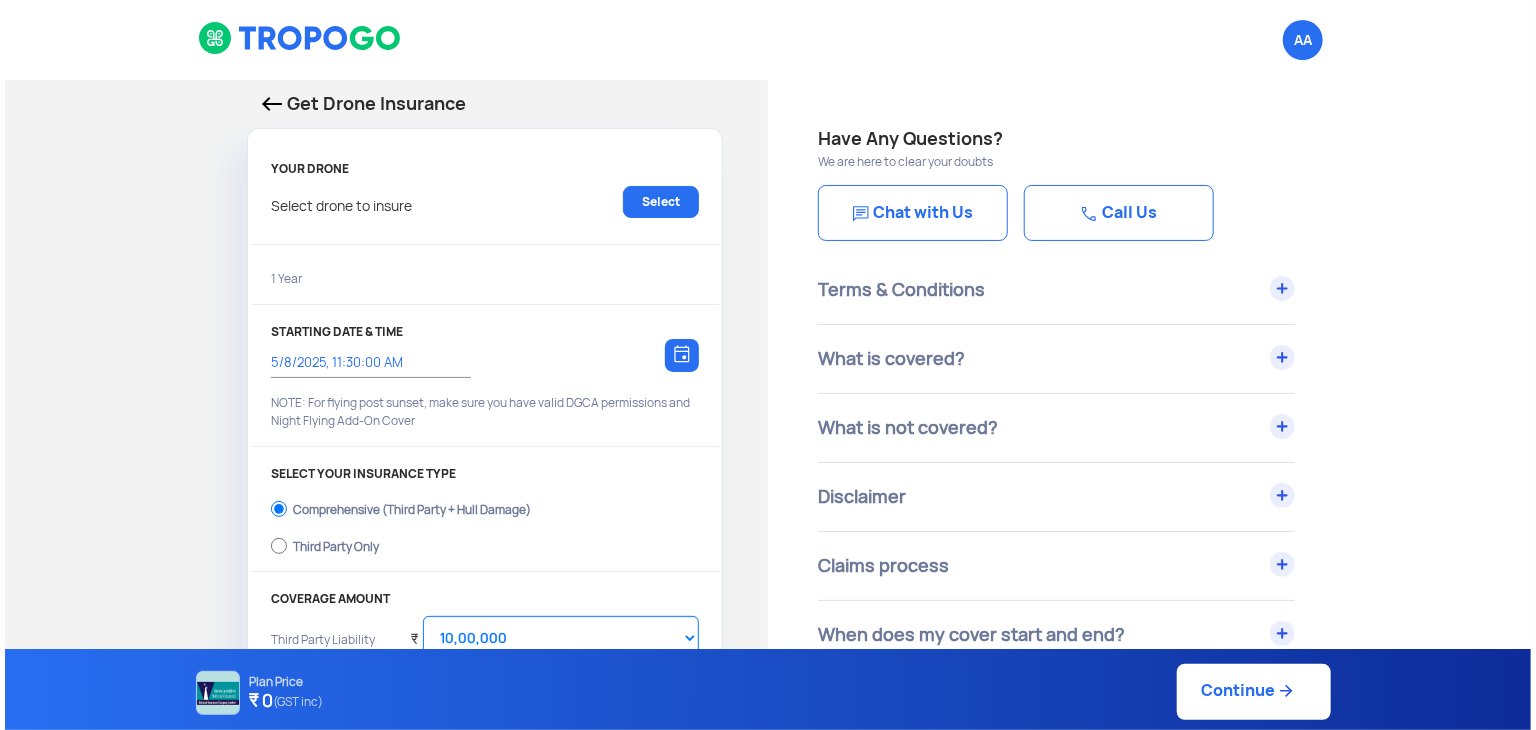 scroll, scrollTop: 0, scrollLeft: 0, axis: both 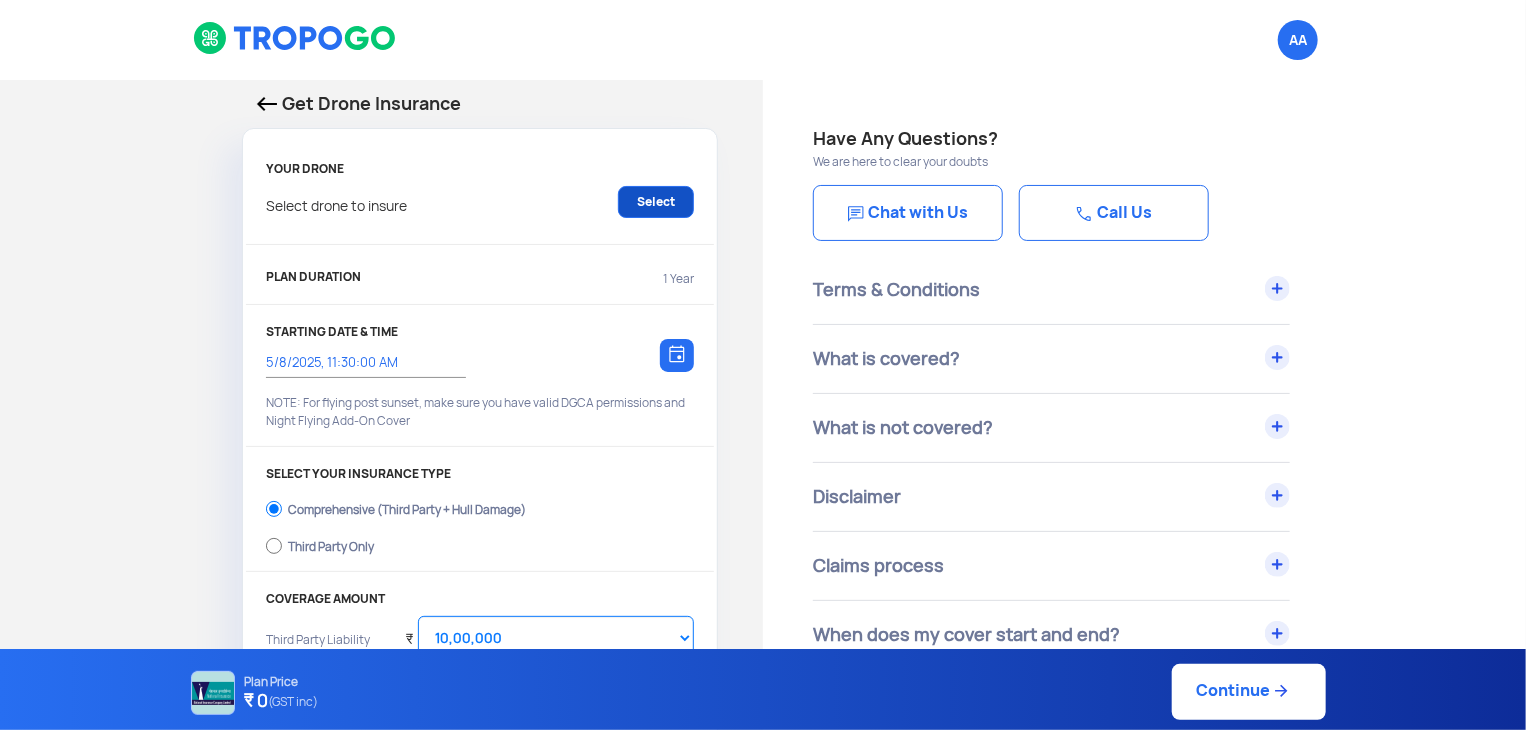 click on "Select" 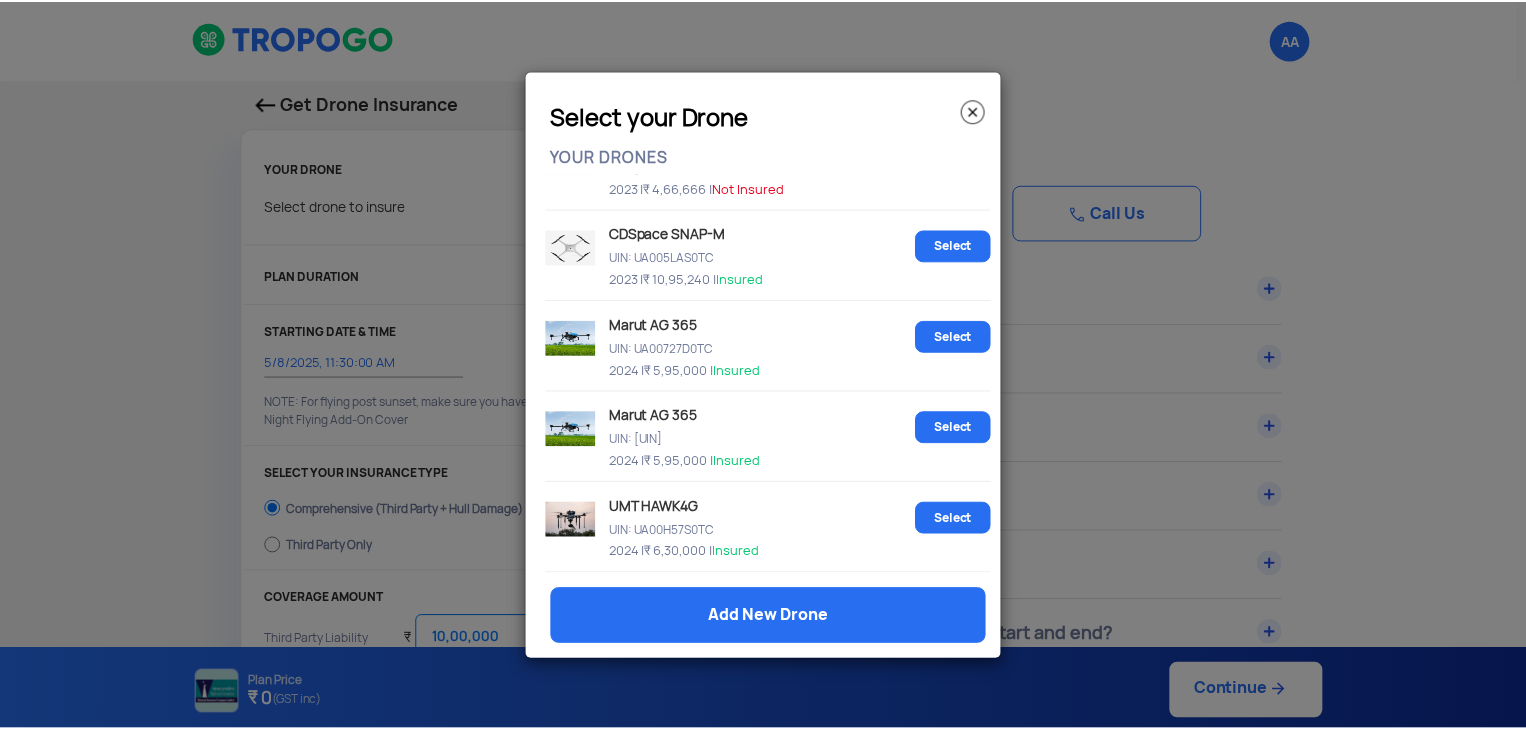 scroll, scrollTop: 0, scrollLeft: 0, axis: both 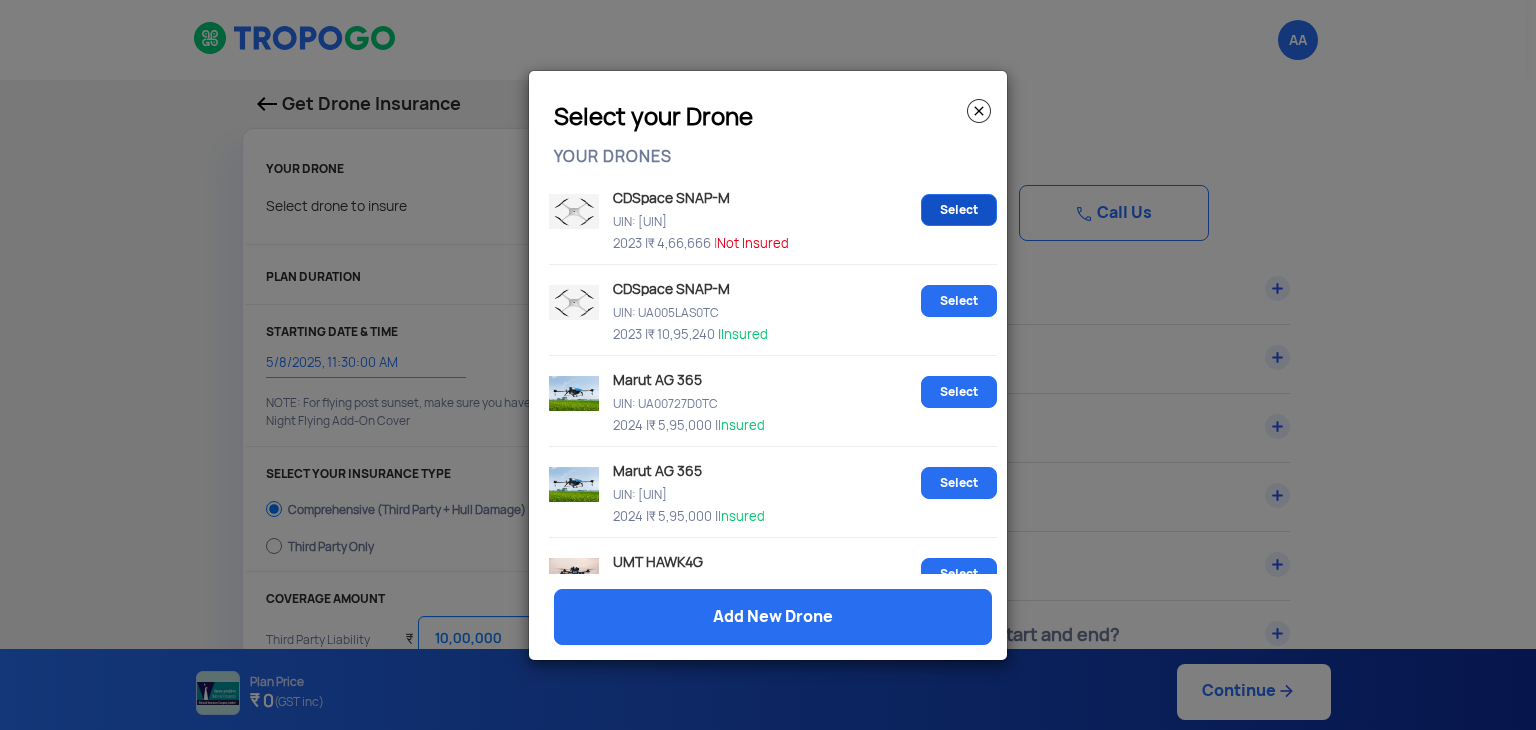 click on "Select" 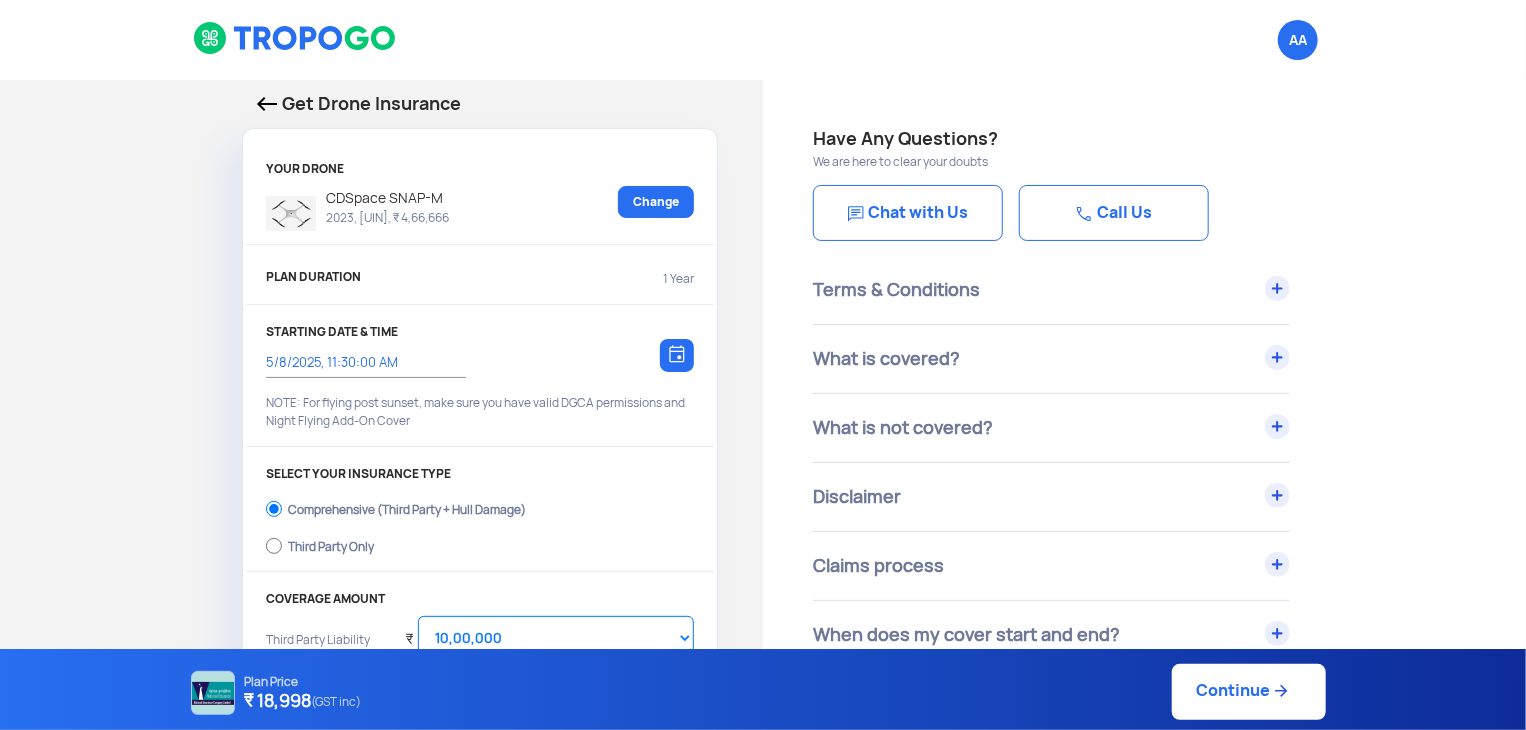 scroll, scrollTop: 300, scrollLeft: 0, axis: vertical 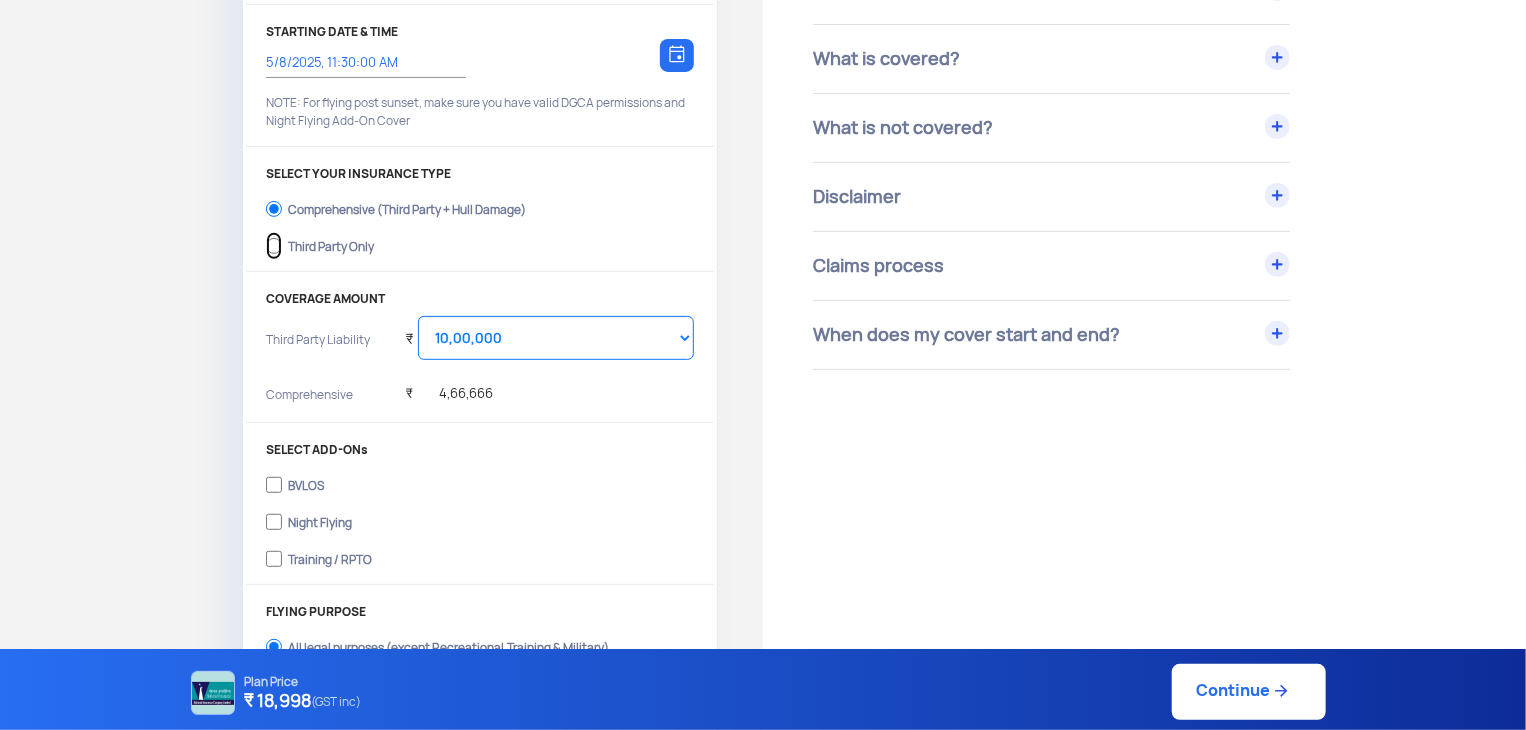 click on "Third Party Only" at bounding box center (274, 246) 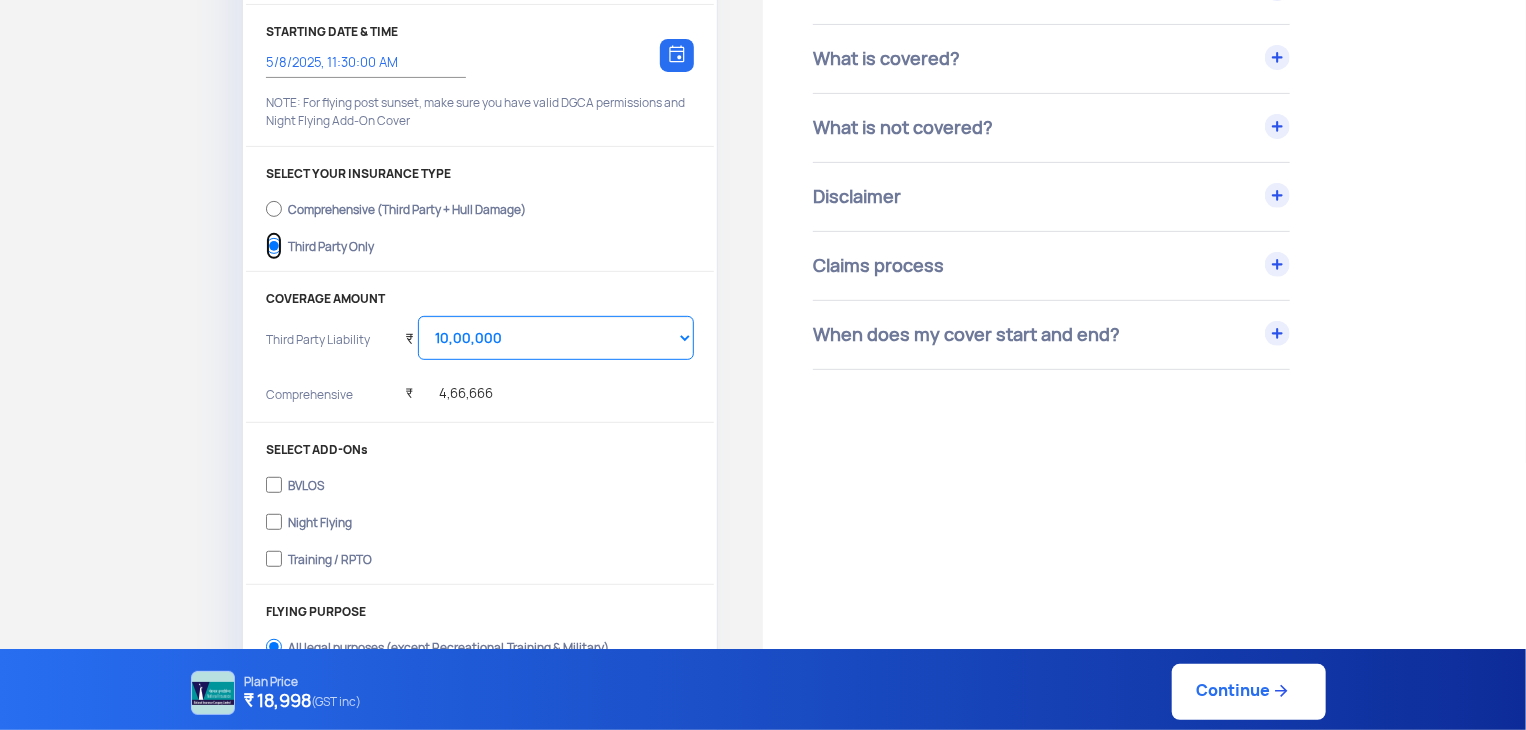 select on "2000000" 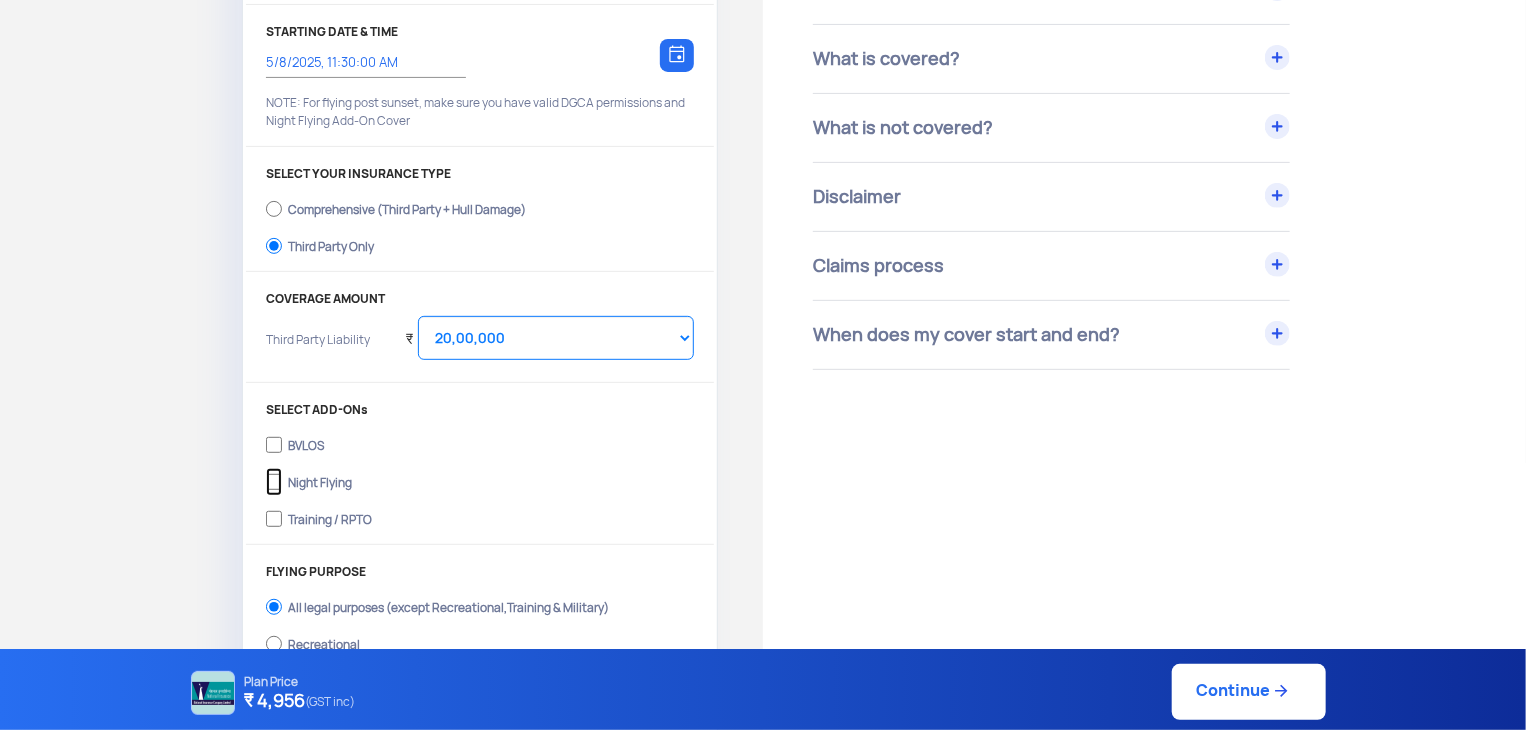 click on "Night Flying" at bounding box center (274, 482) 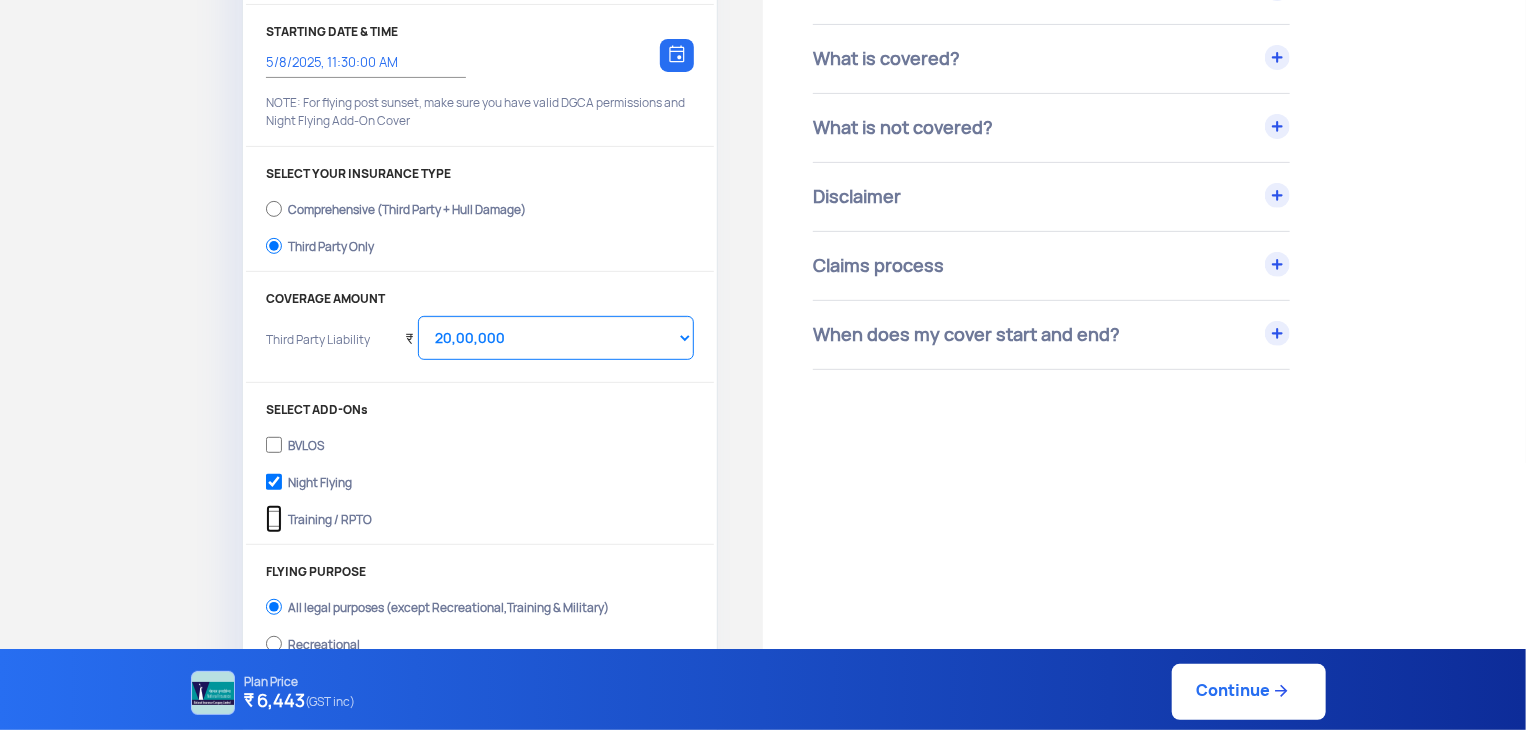 click on "Training / RPTO" at bounding box center [274, 519] 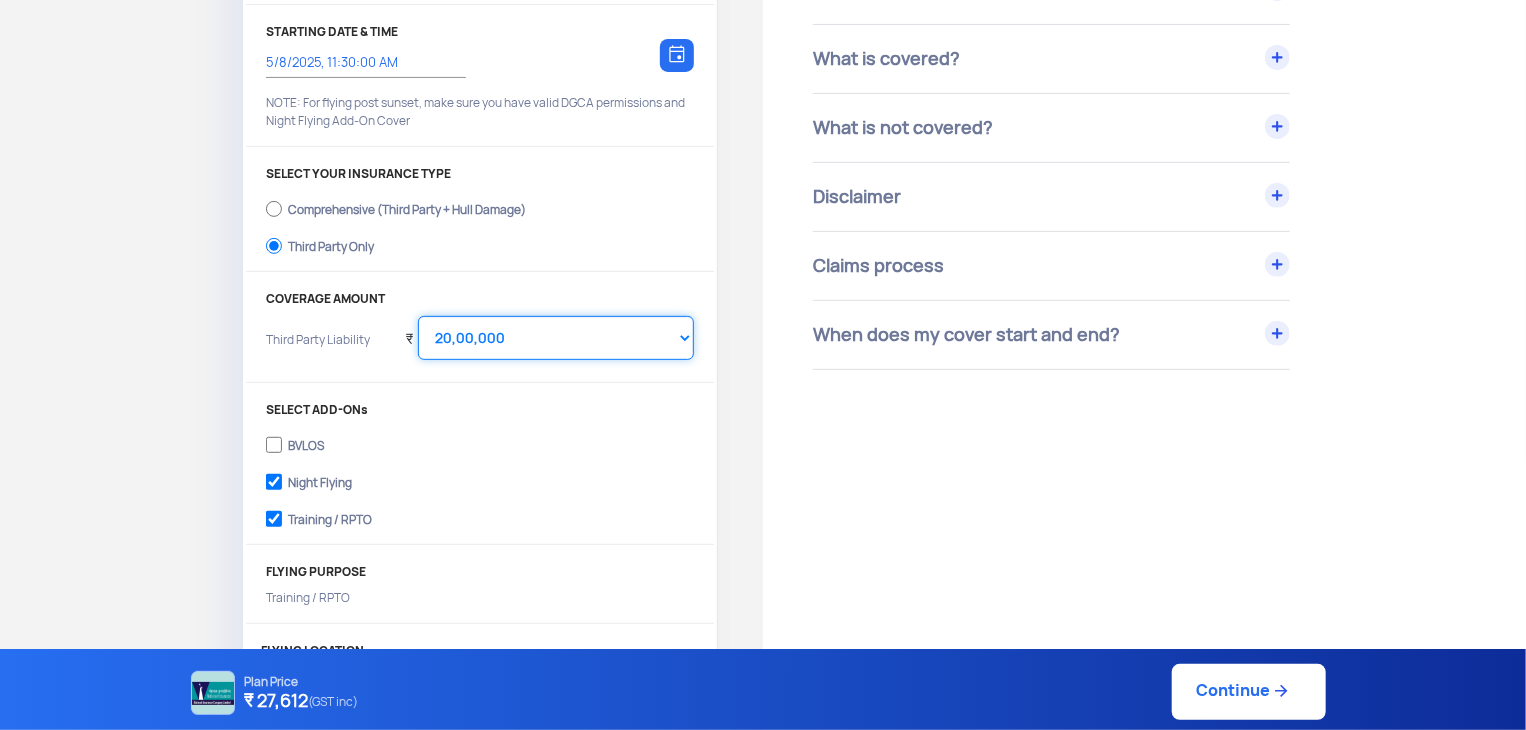 click on "Select Amount   10,00,000   15,00,000   20,00,000   25,00,000   30,00,000" at bounding box center (556, 338) 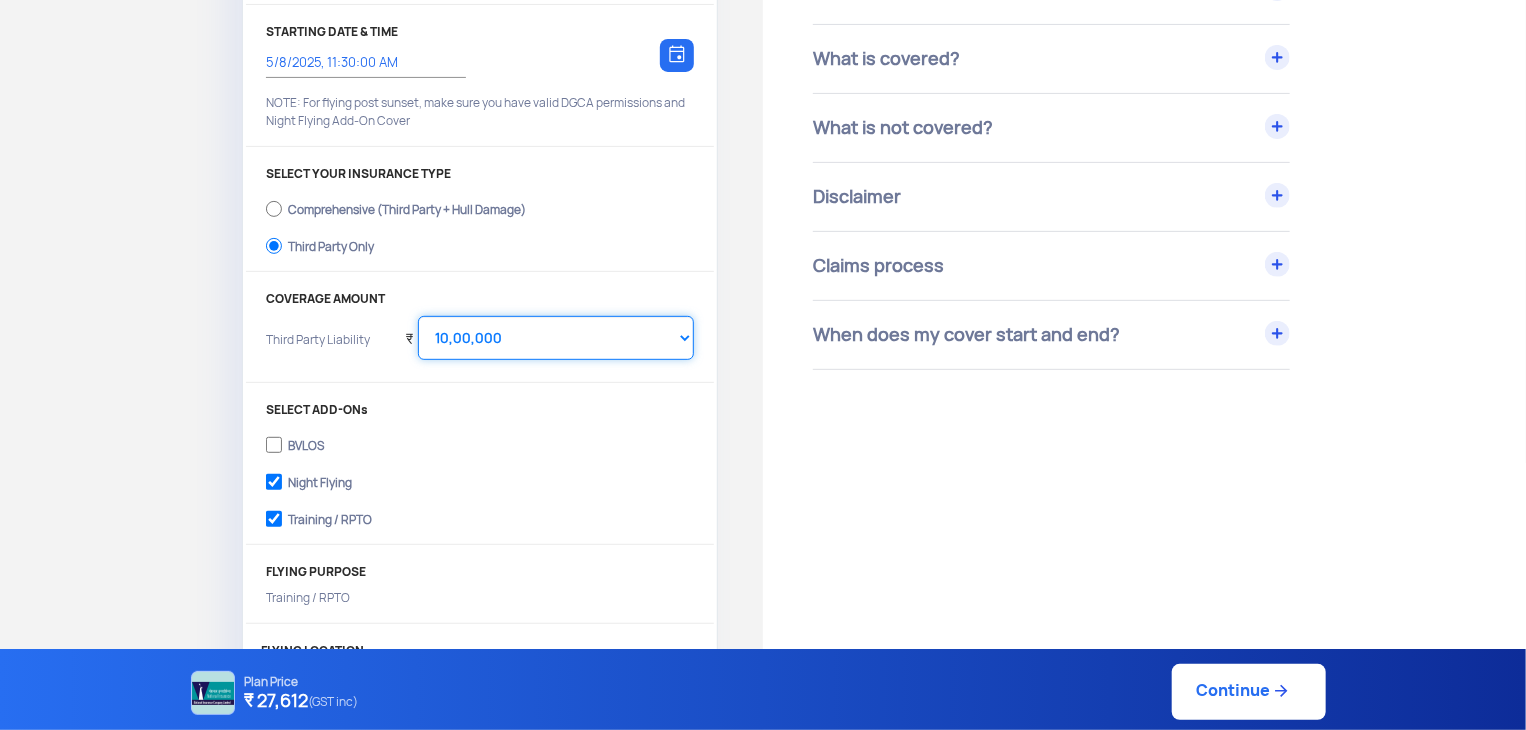 click on "Select Amount   10,00,000   15,00,000   20,00,000   25,00,000   30,00,000" at bounding box center [556, 338] 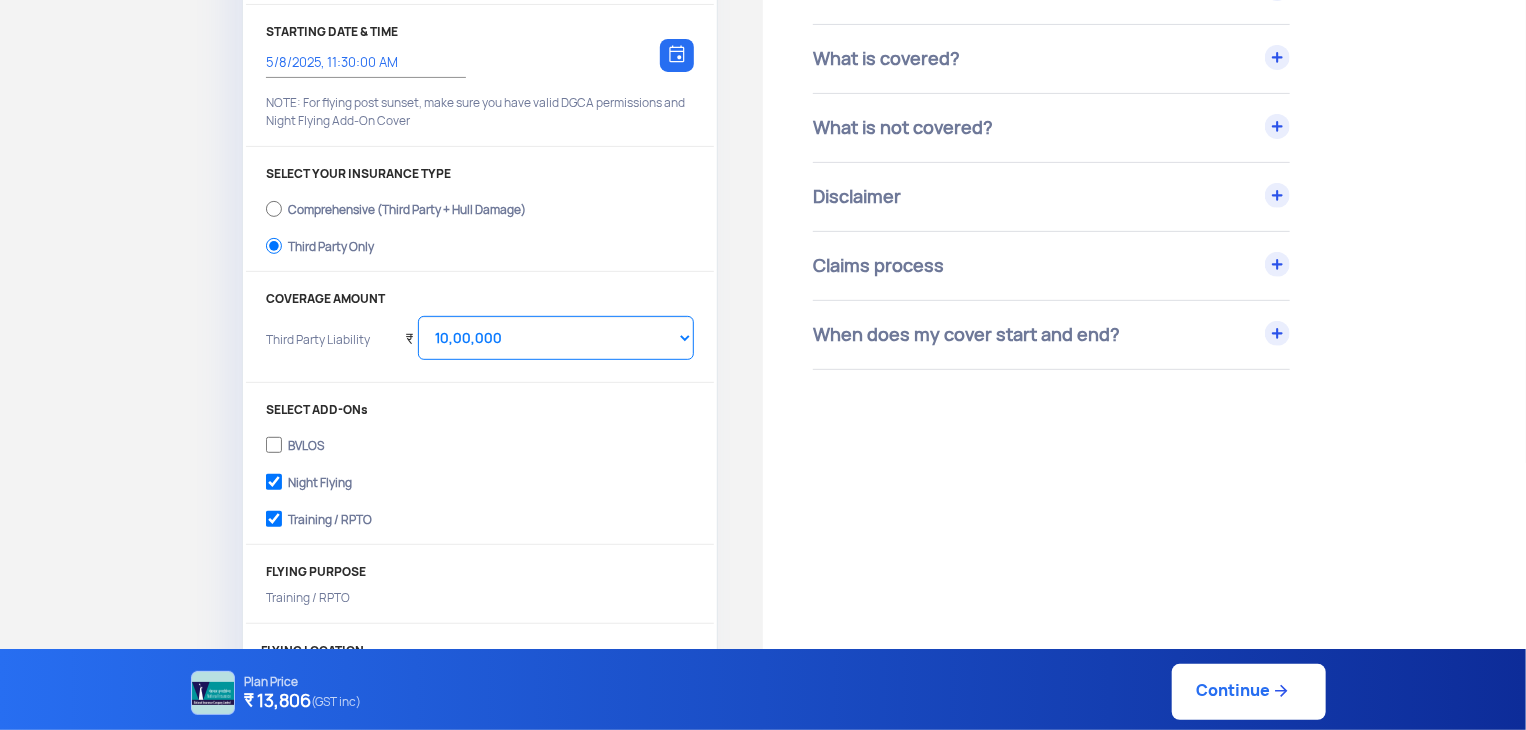 click on "Get Drone Insurance  YOUR DRONE  CDSpace SNAP-M   2023, UA005LBS0TC, ₹ 4,66,666   Change   PLAN DURATION  1 Year STARTING DATE & TIME 5/8/2025, 11:30:00 AM Choose a date  NOTE: For flying post sunset, make sure you have valid DGCA permissions and Night Flying Add-On Cover  SELECT YOUR INSURANCE TYPE Comprehensive (Third Party + Hull Damage) Third Party Only COVERAGE AMOUNT Third Party Liability ₹  Select Amount   10,00,000   15,00,000   20,00,000   25,00,000   30,00,000  SELECT ADD-ONs BVLOS Night Flying Training / RPTO FLYING PURPOSE  Training / RPTO  FLYING LOCATION All India  is covered under this Plan" 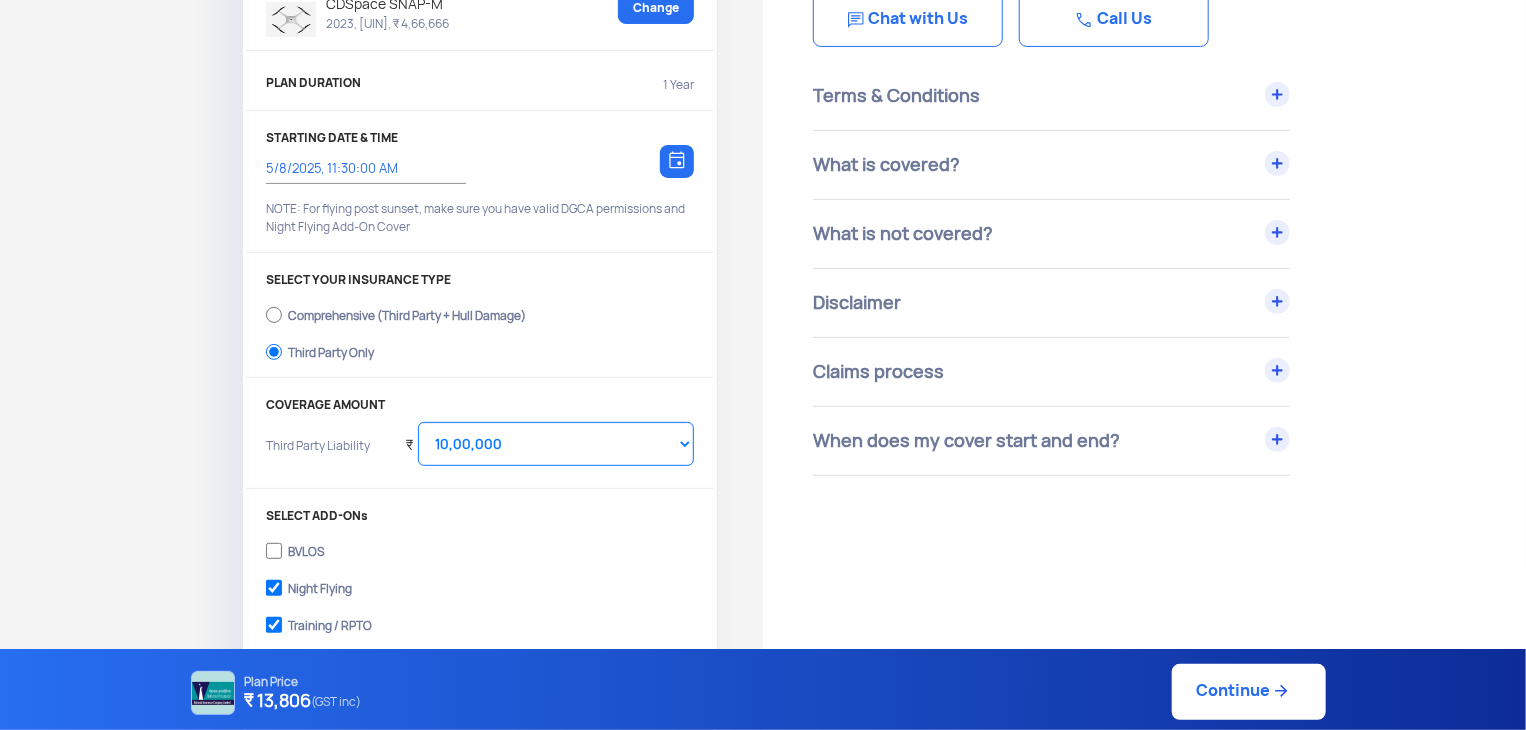 scroll, scrollTop: 0, scrollLeft: 0, axis: both 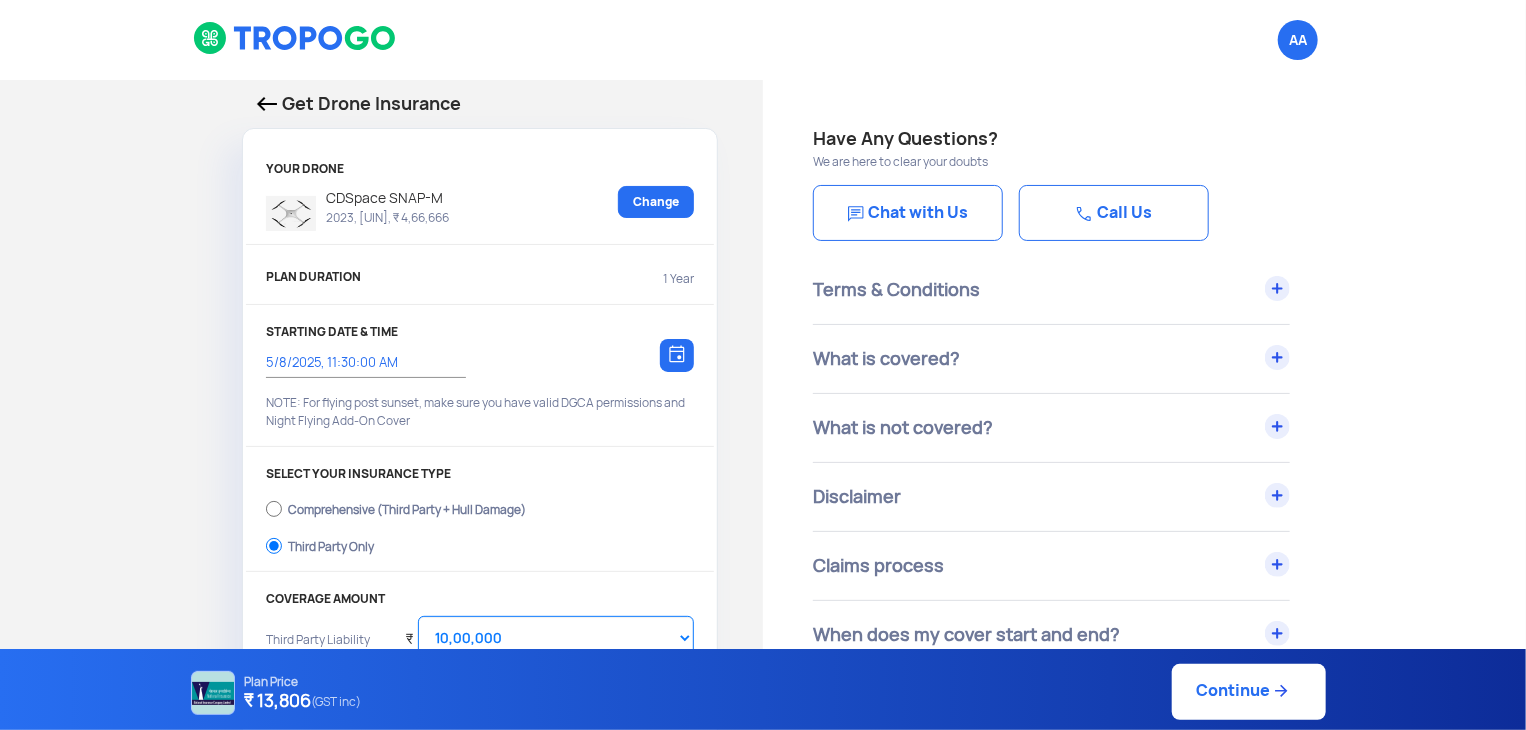 click on "Continue" 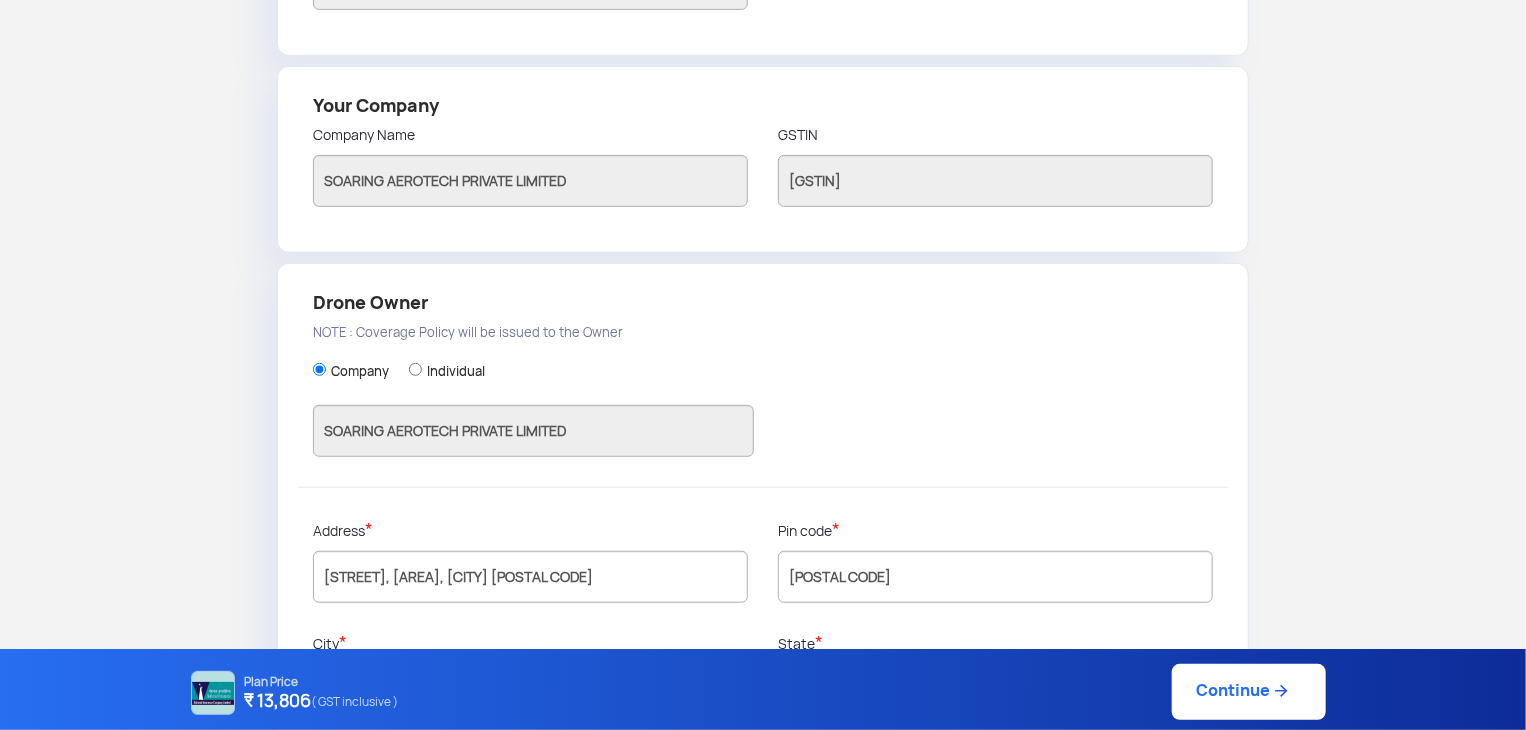 scroll, scrollTop: 522, scrollLeft: 0, axis: vertical 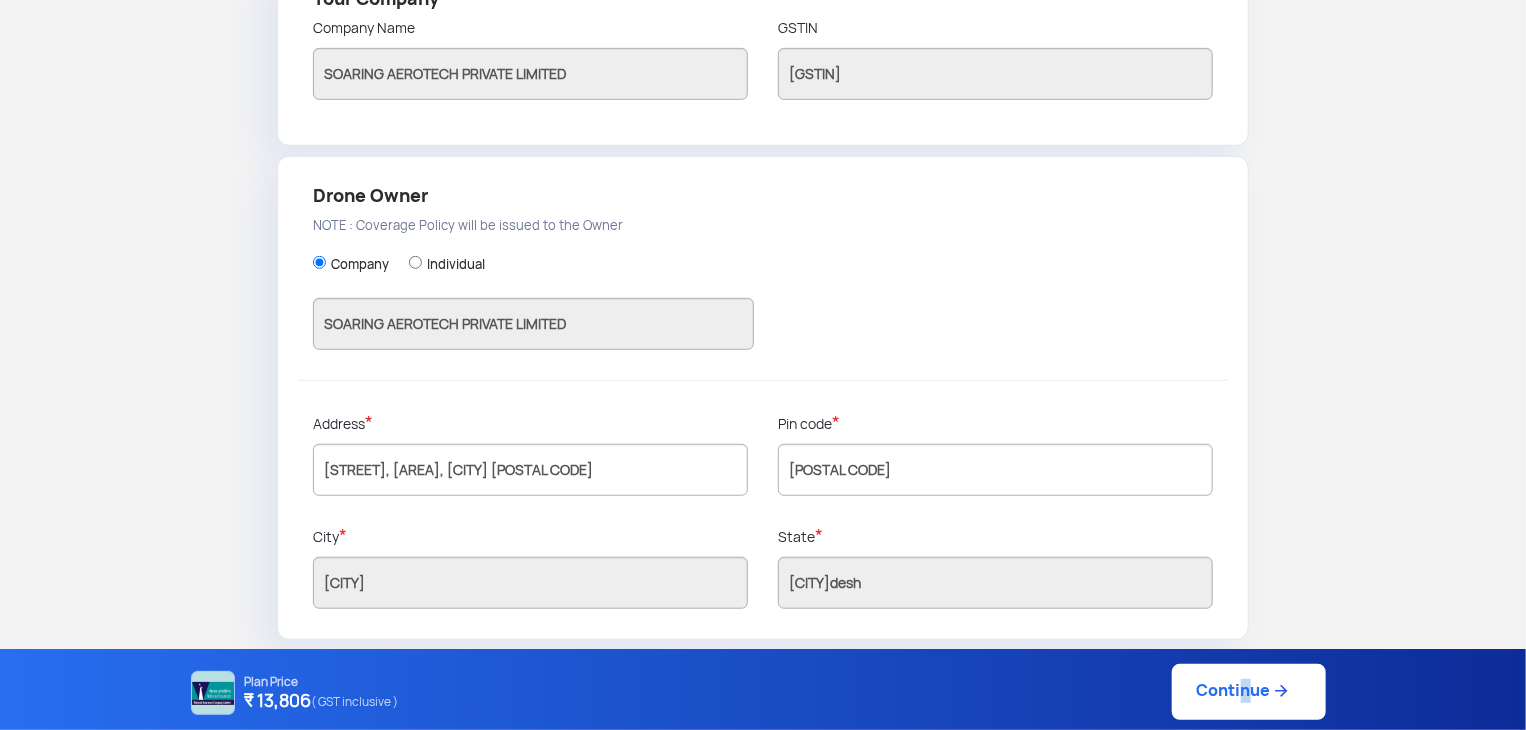 click on "Continue" 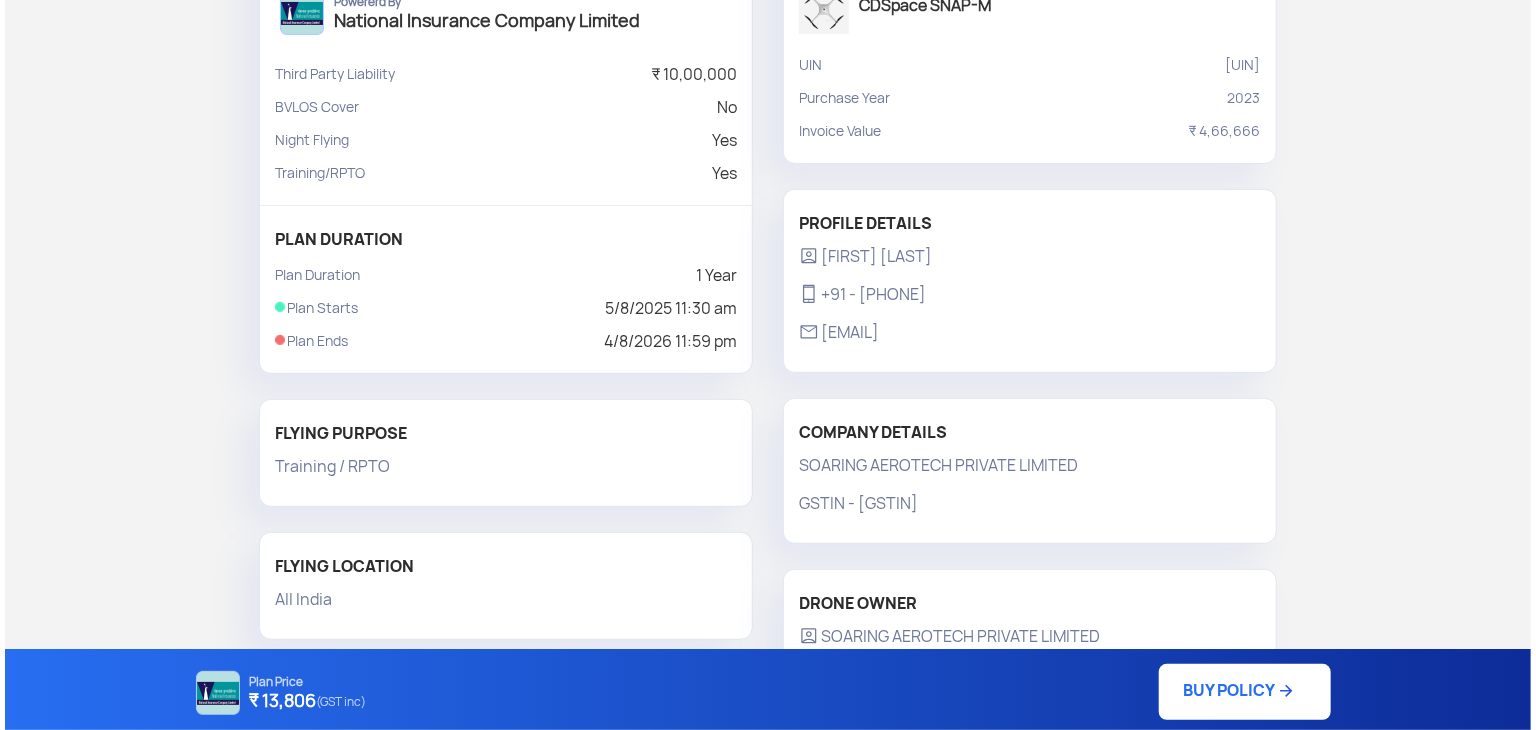 scroll, scrollTop: 371, scrollLeft: 0, axis: vertical 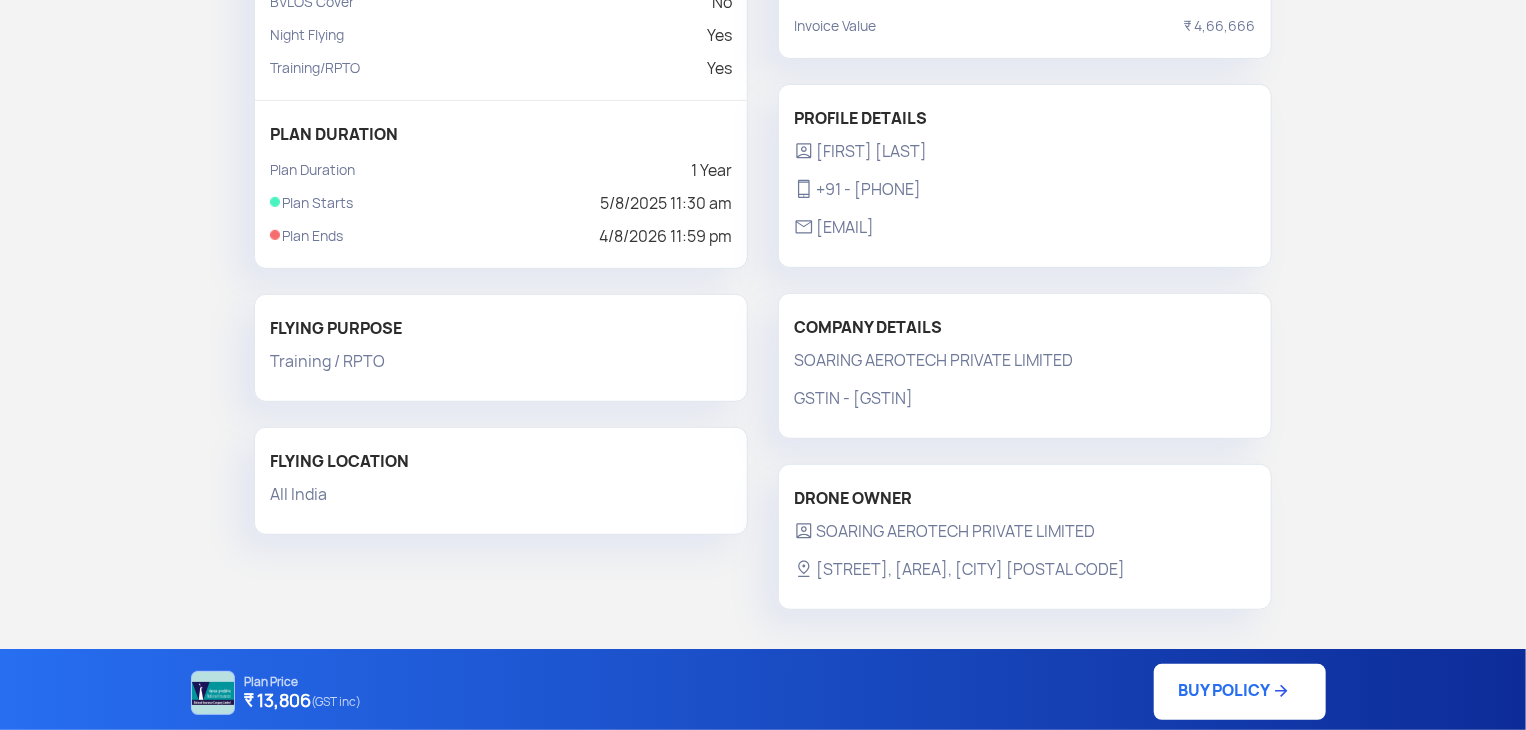 click on "BUY POLICY" 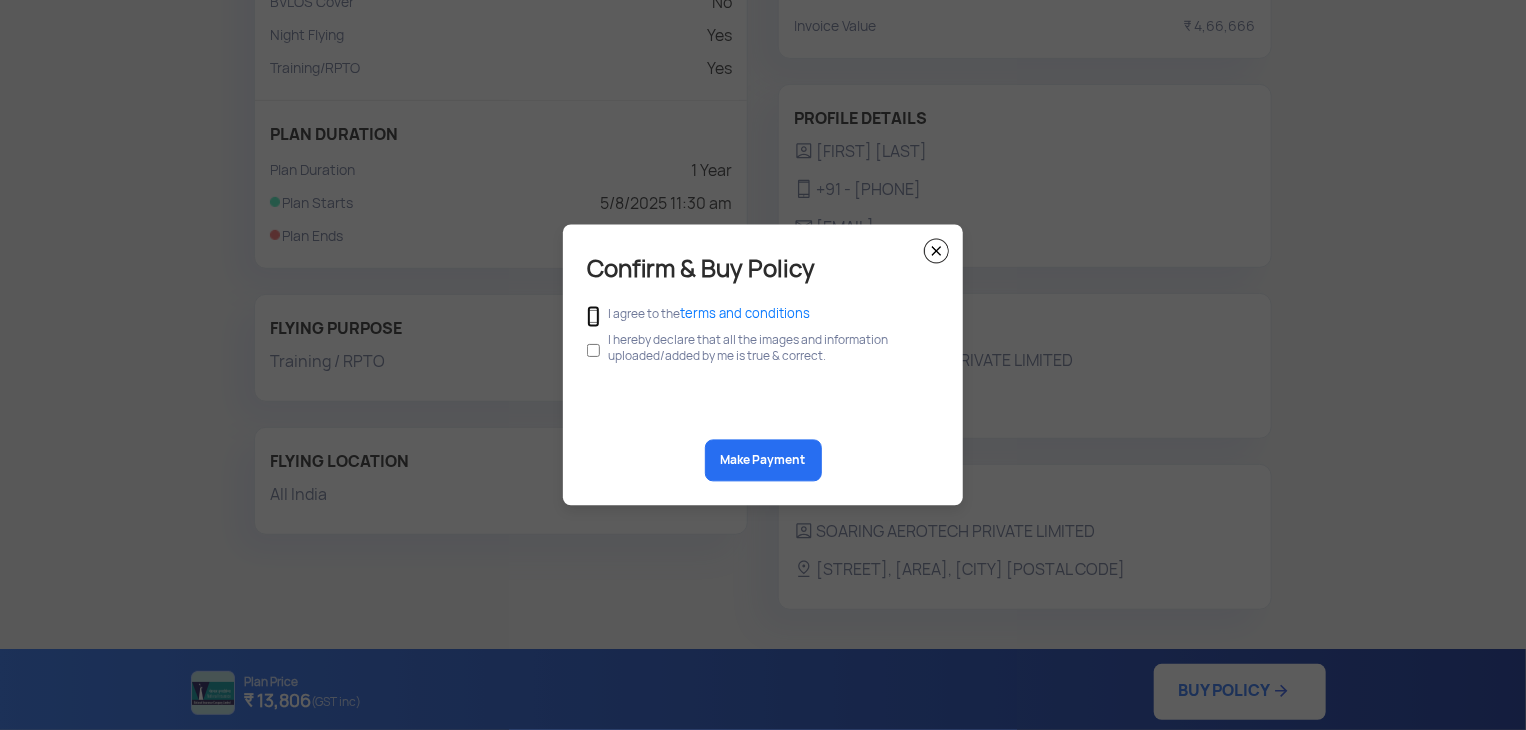 click 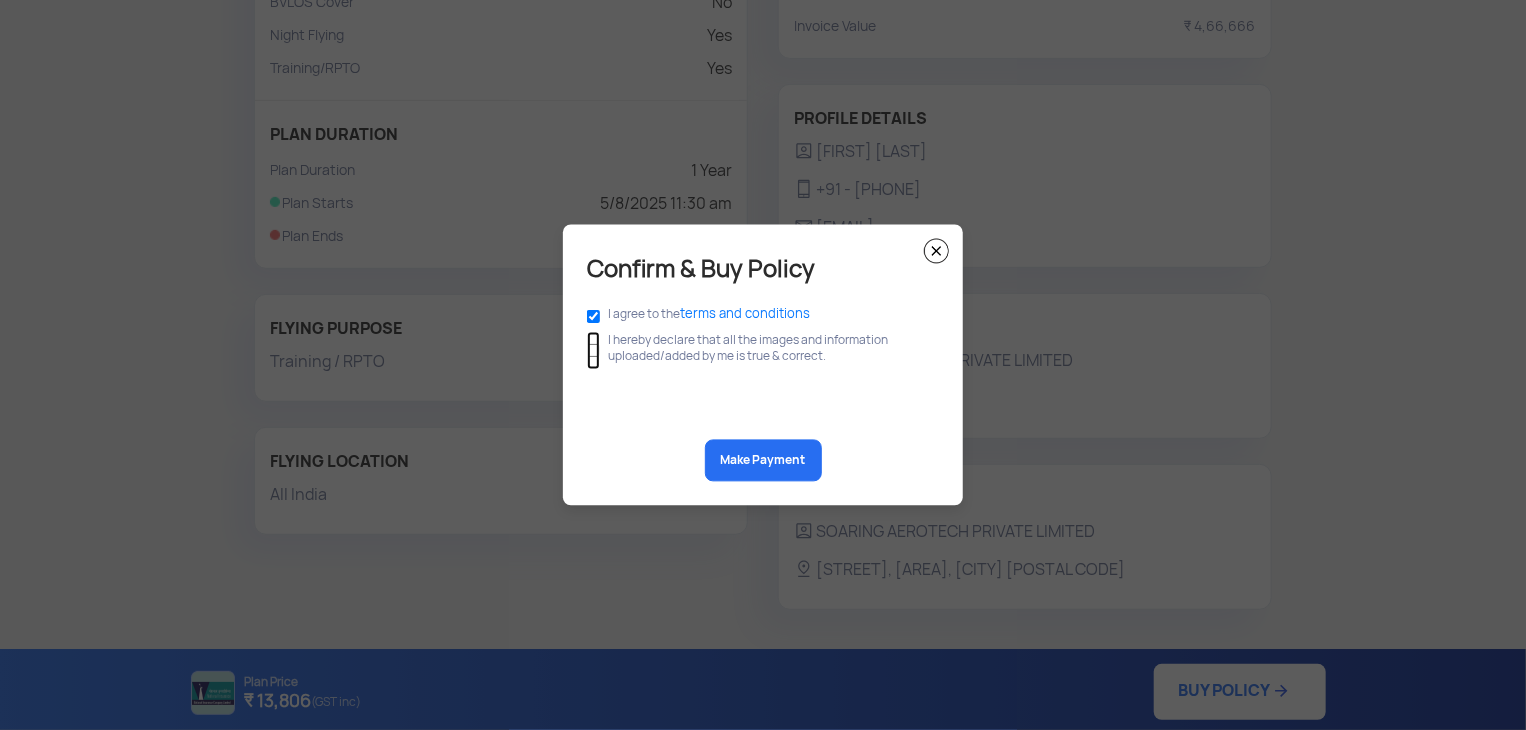 click 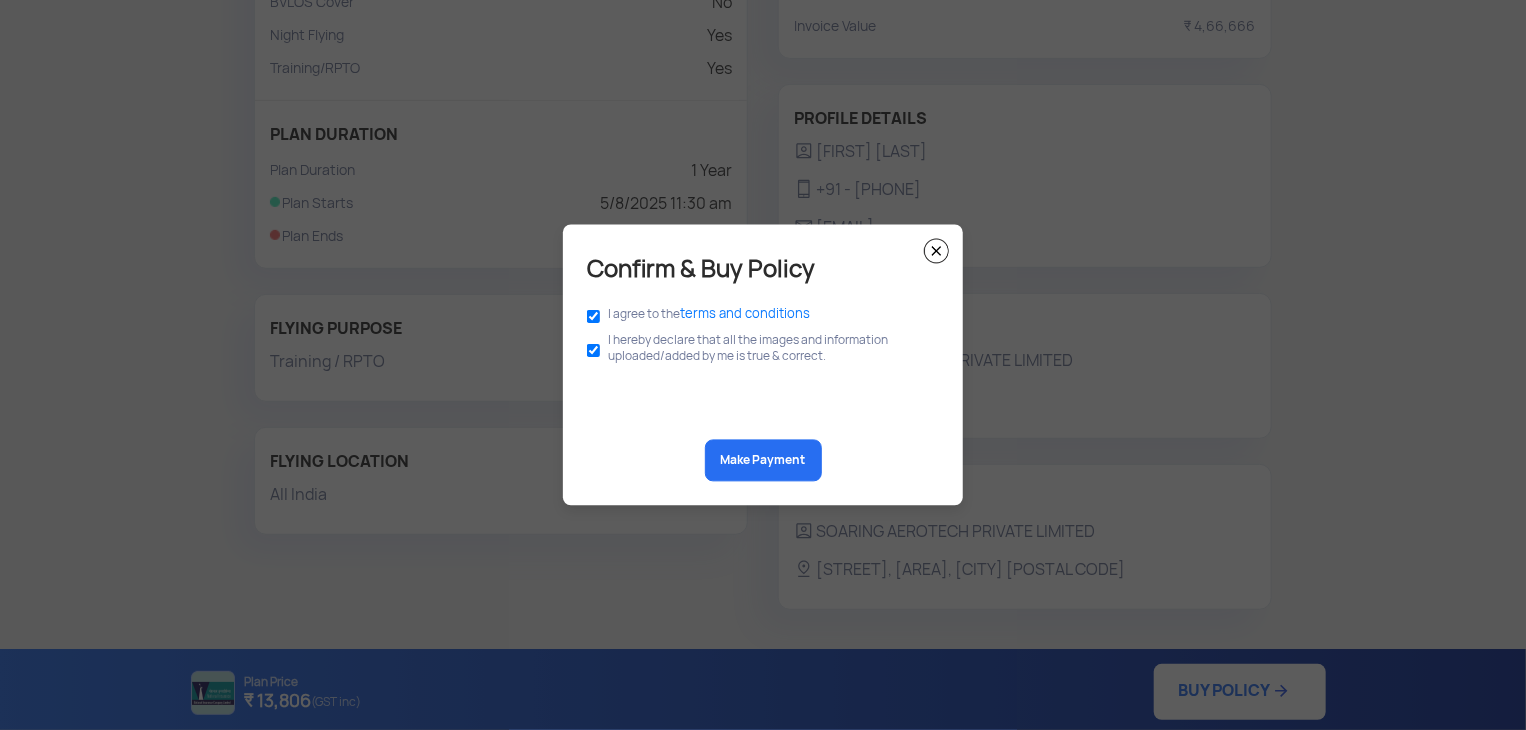 click on "Make Payment" 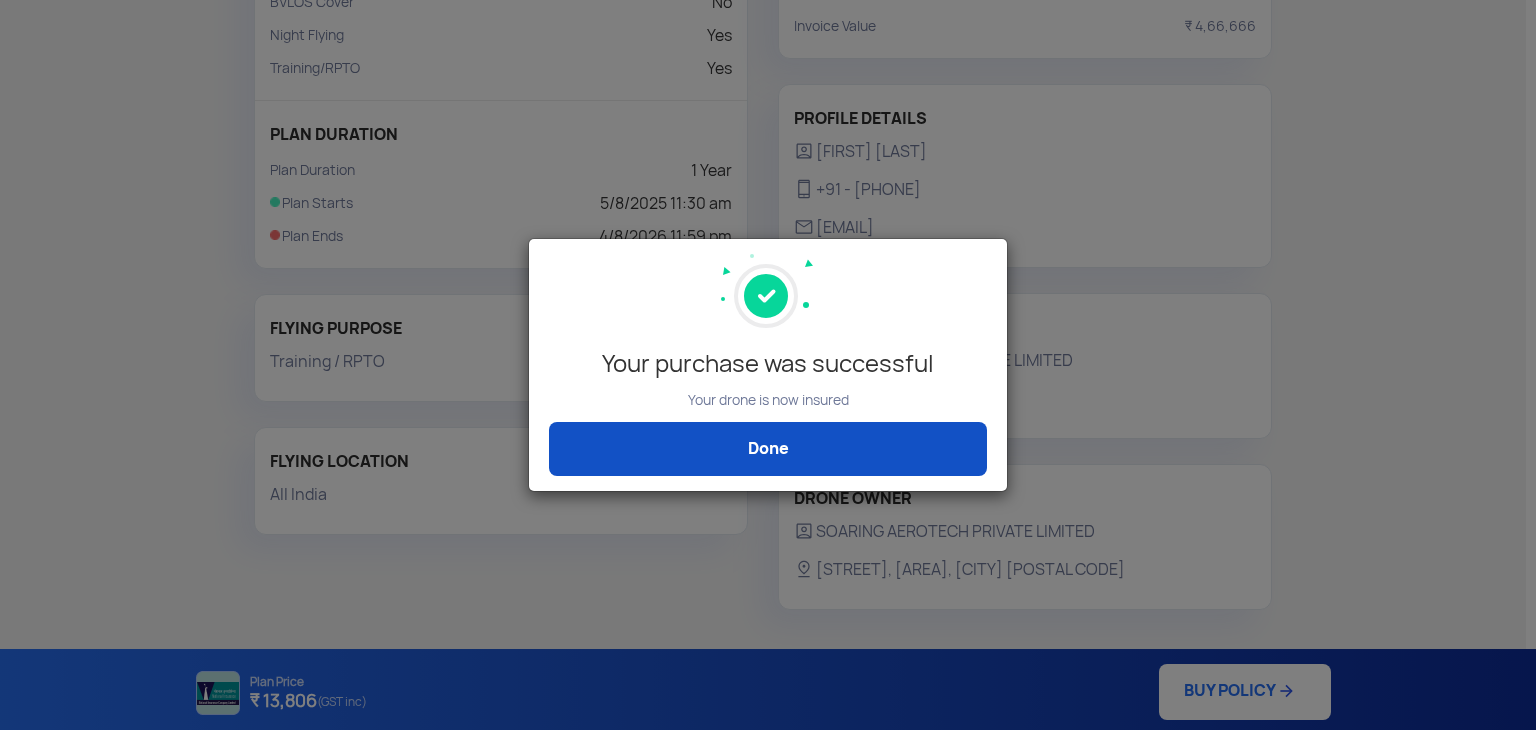 click on "Done" 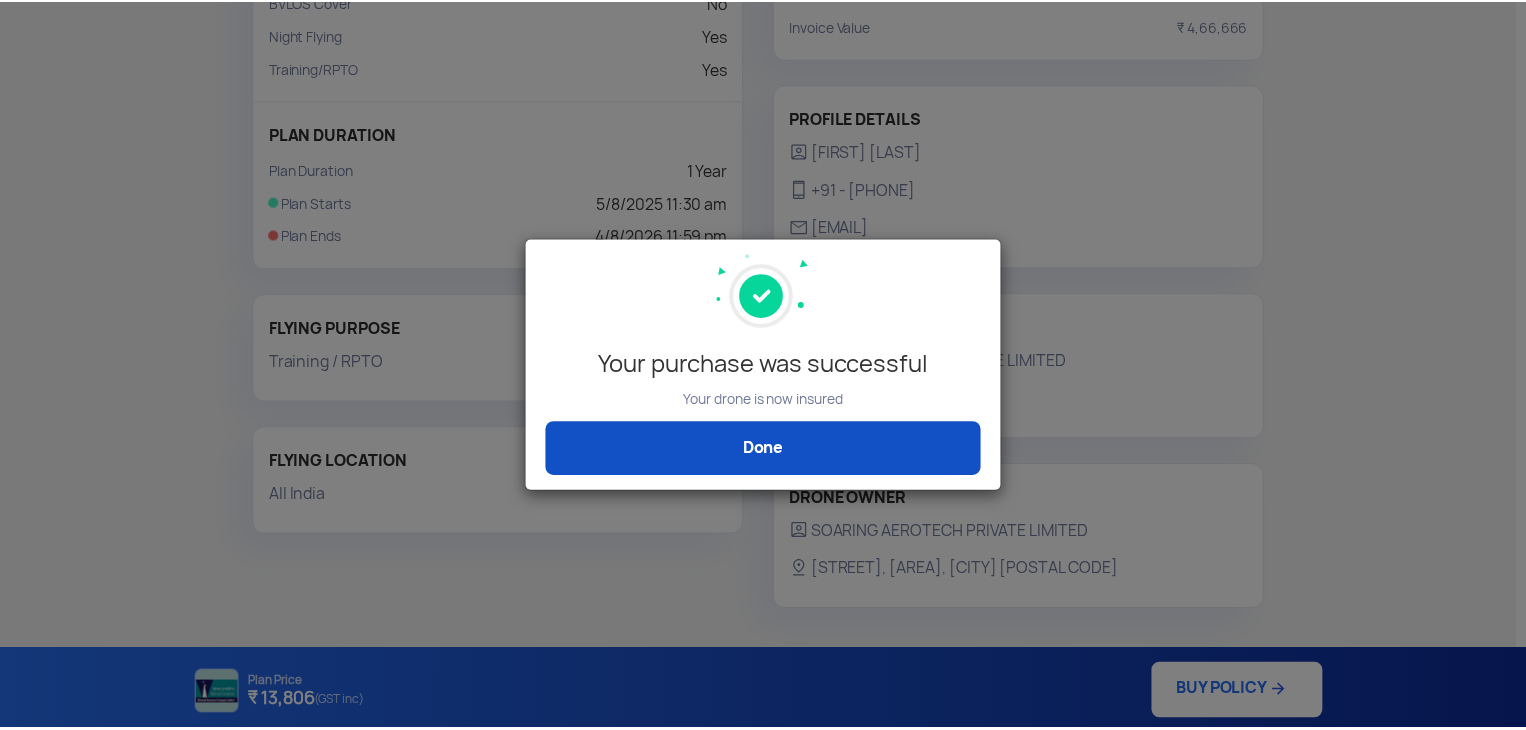 scroll, scrollTop: 0, scrollLeft: 0, axis: both 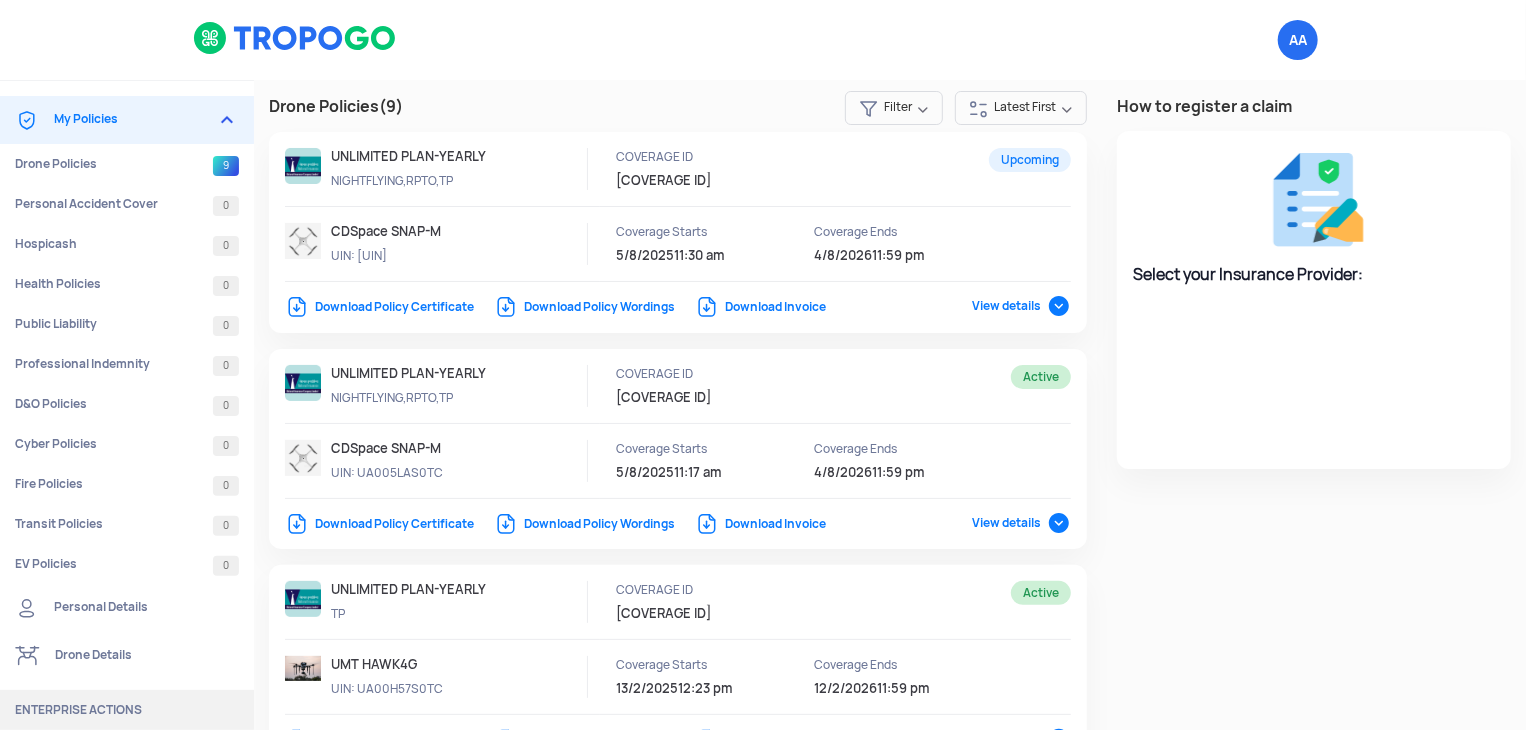select on "National Insurance" 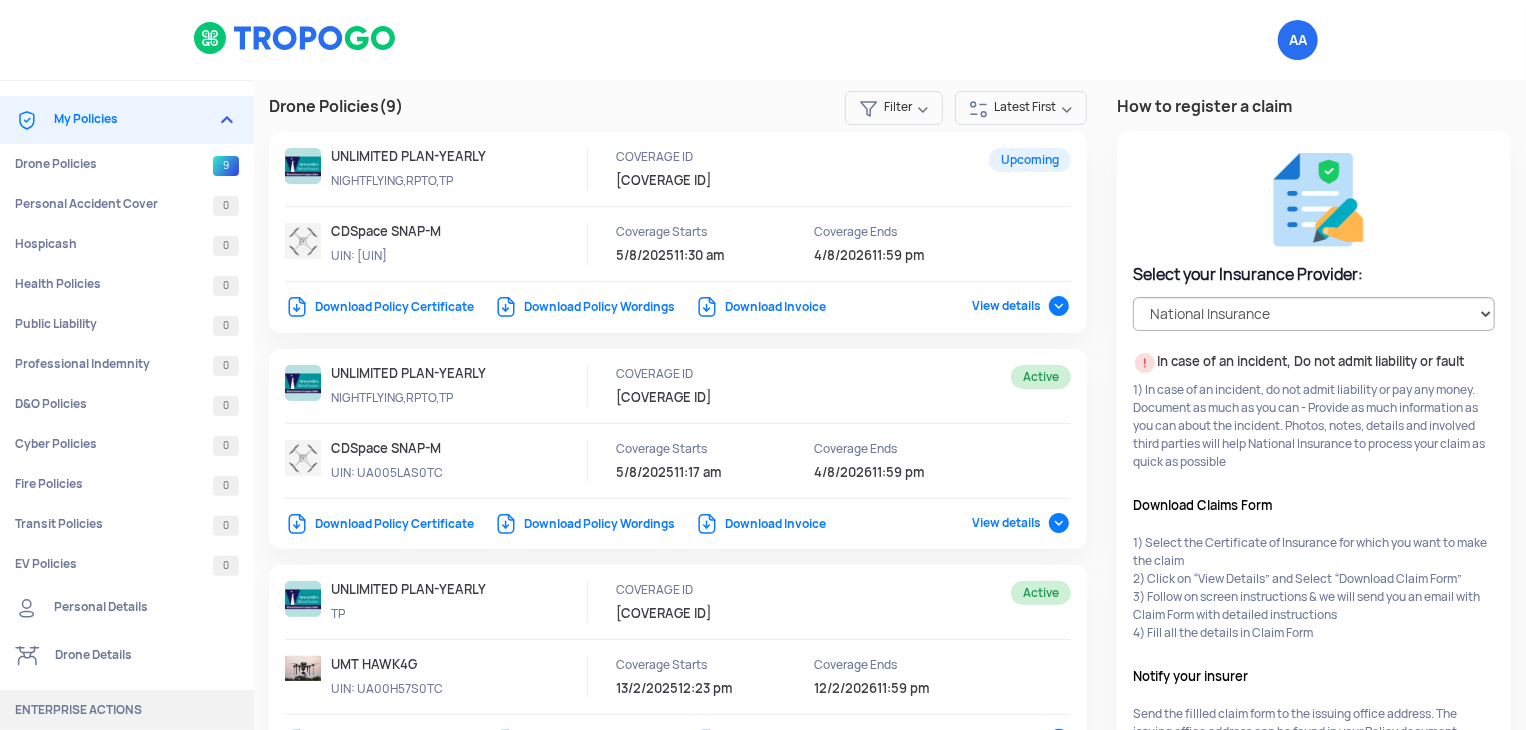 click on "Download Policy Certificate" at bounding box center [379, 524] 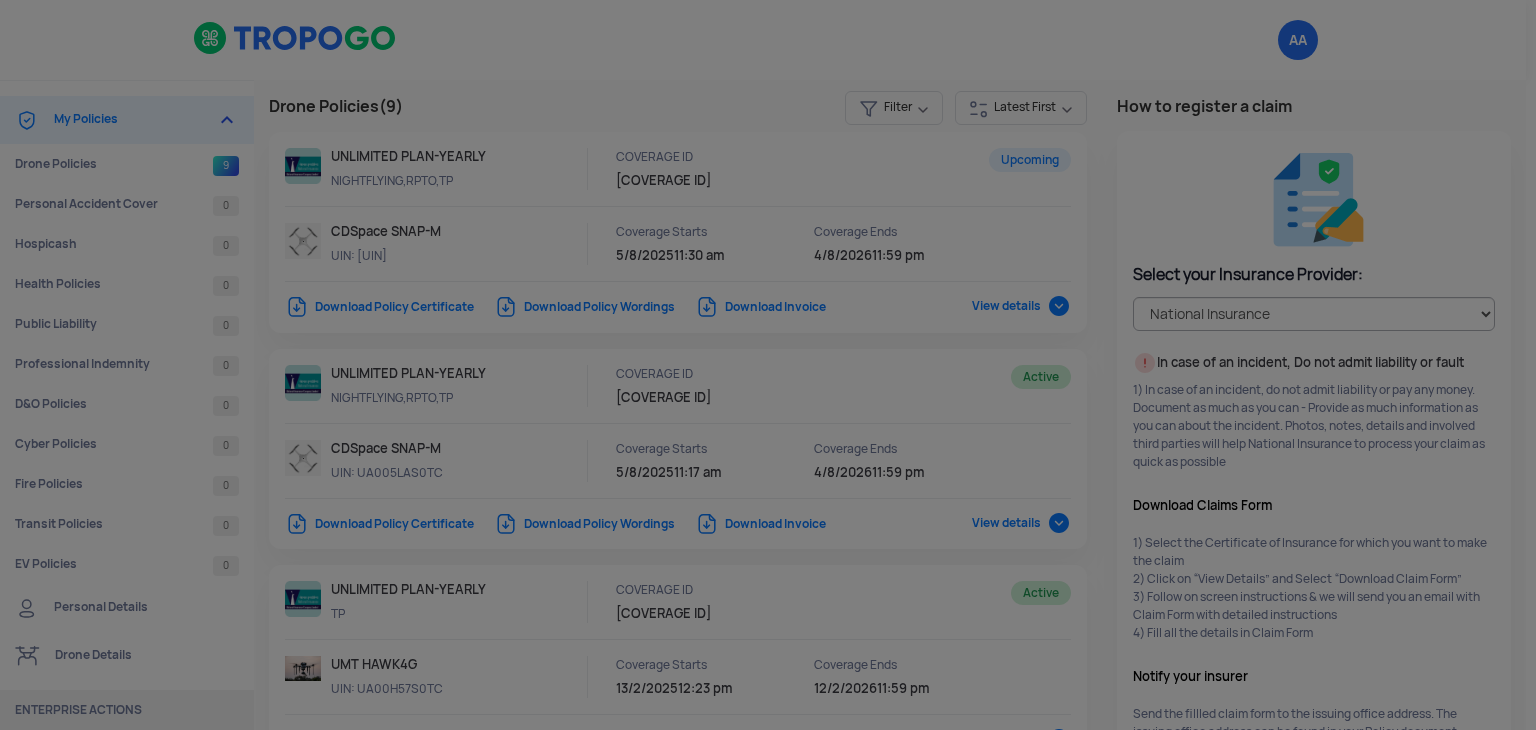 click on "Please wait while we fetch your coverage document" 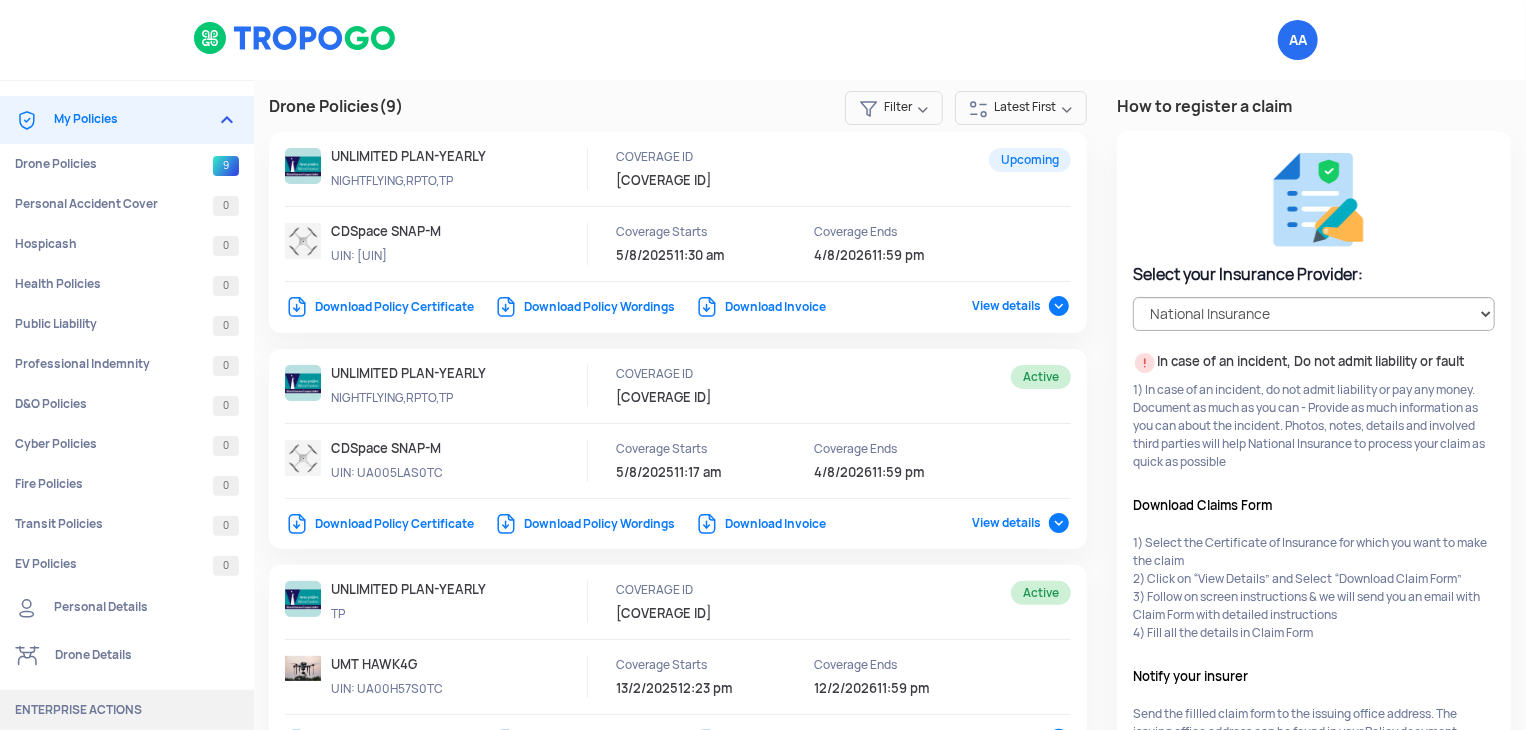 click on "Download Policy Wordings" at bounding box center (584, 524) 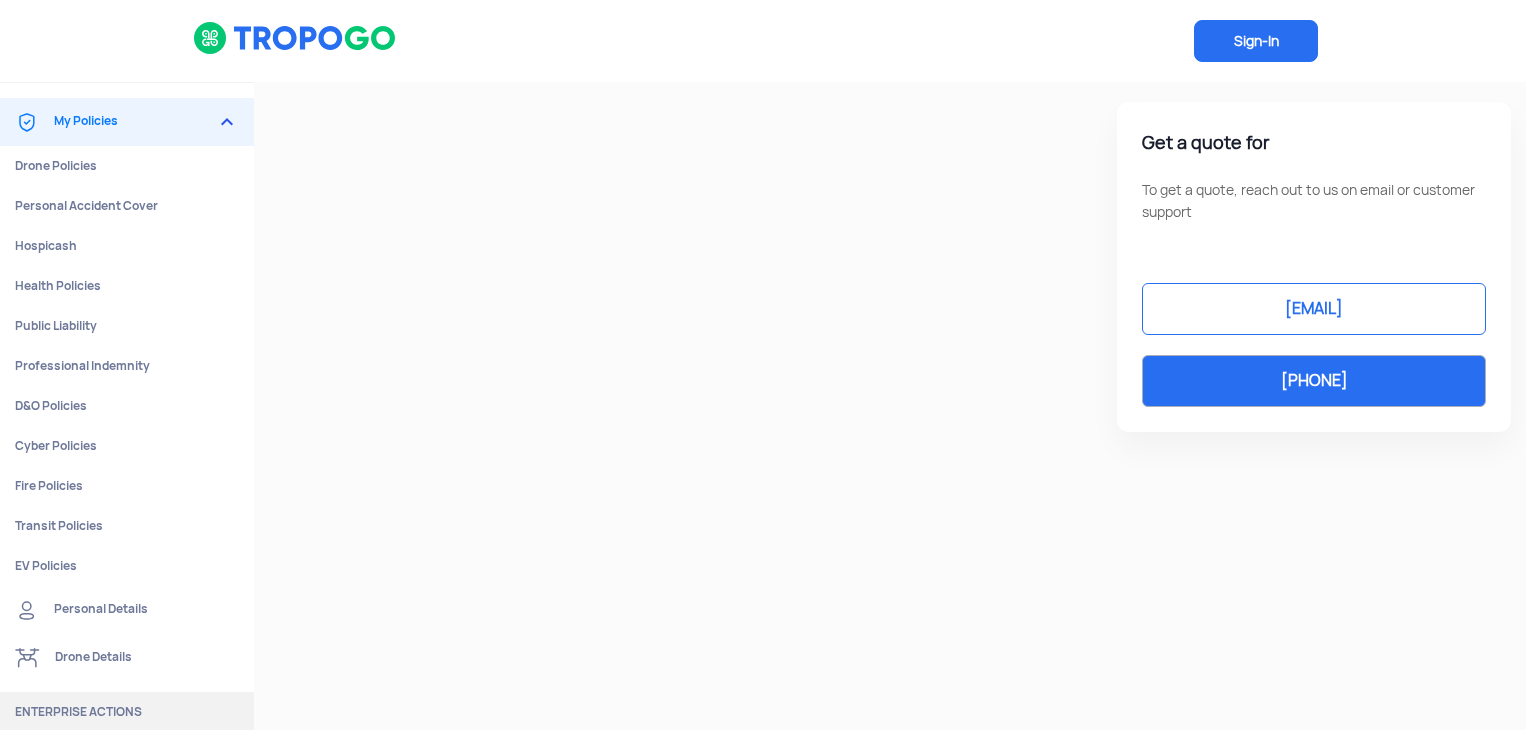 scroll, scrollTop: 0, scrollLeft: 0, axis: both 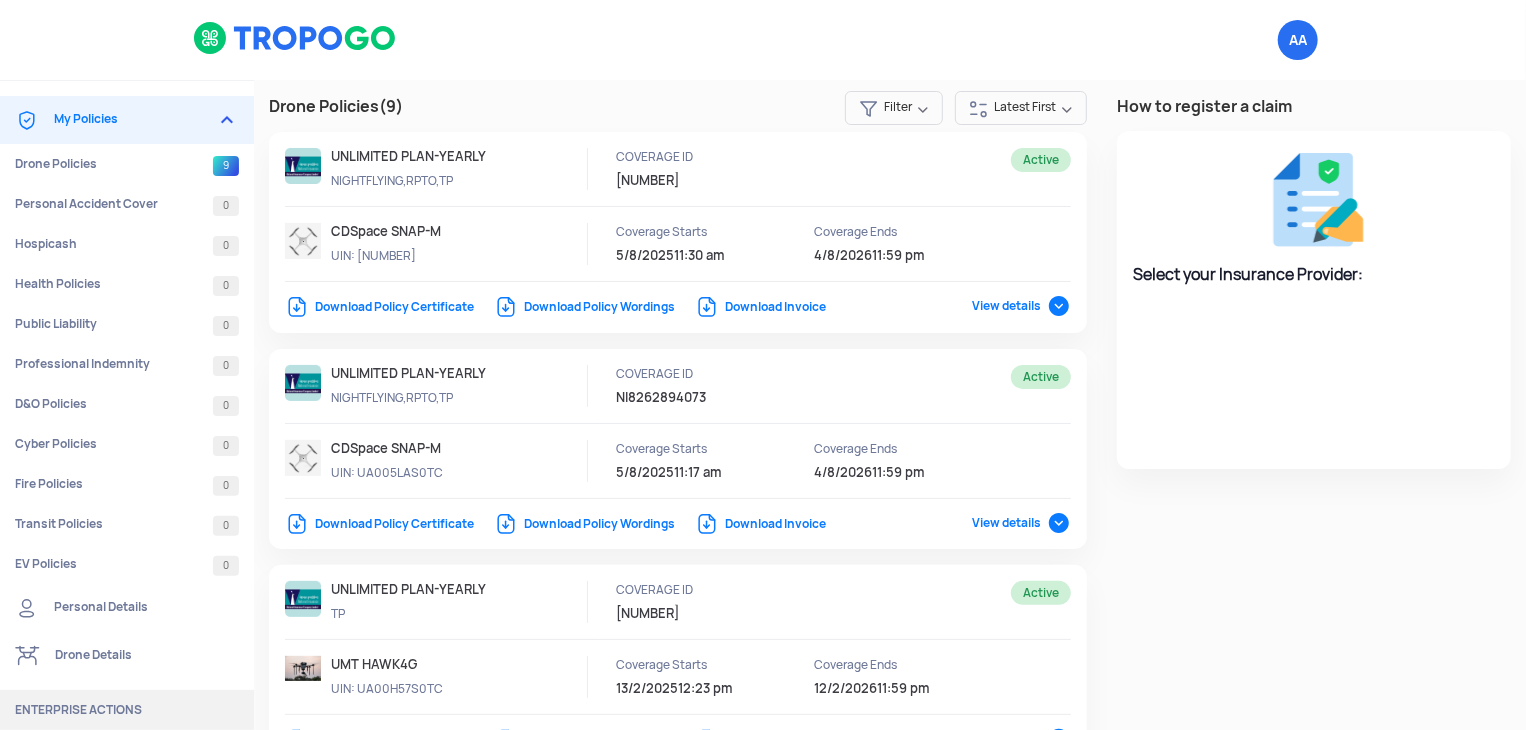 select on "National Insurance" 